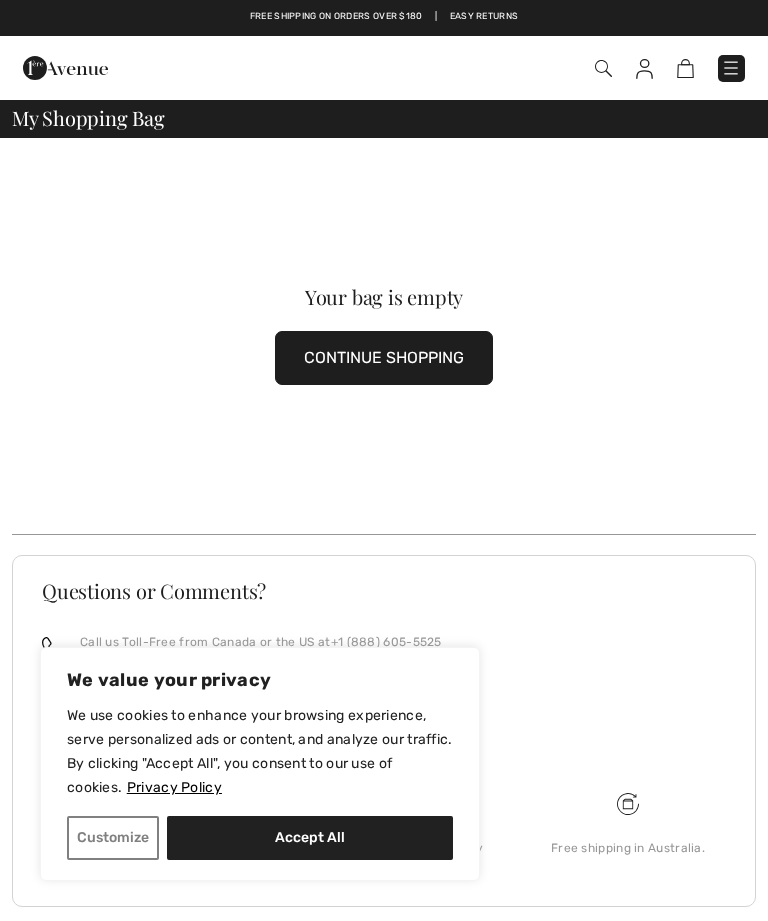 scroll, scrollTop: 0, scrollLeft: 0, axis: both 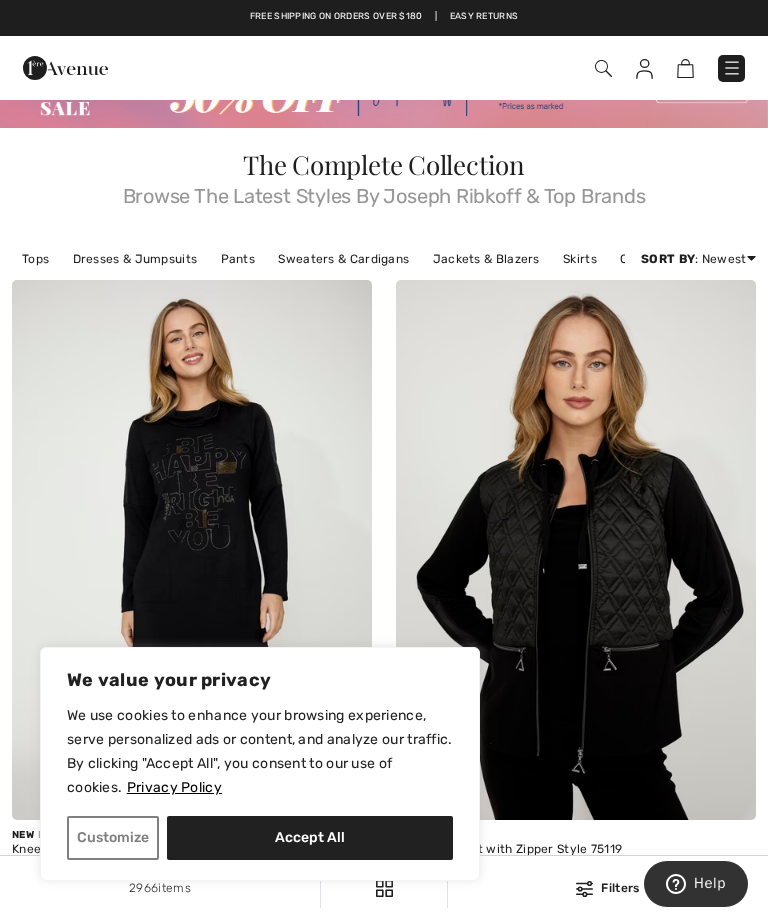 click on "Tops" at bounding box center [35, 259] 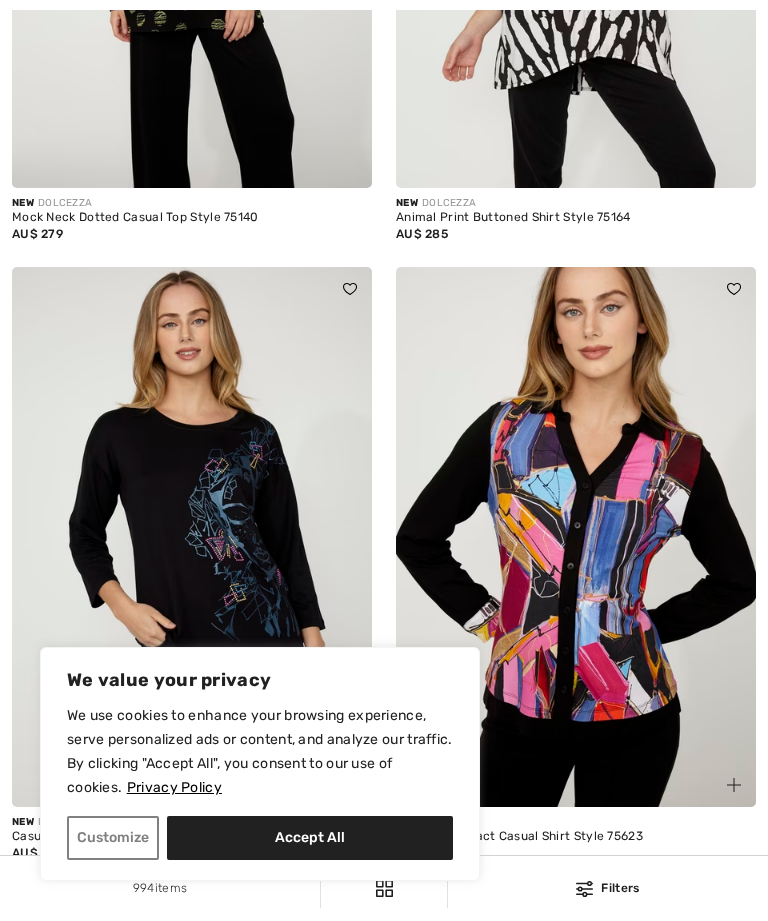 scroll, scrollTop: 1467, scrollLeft: 0, axis: vertical 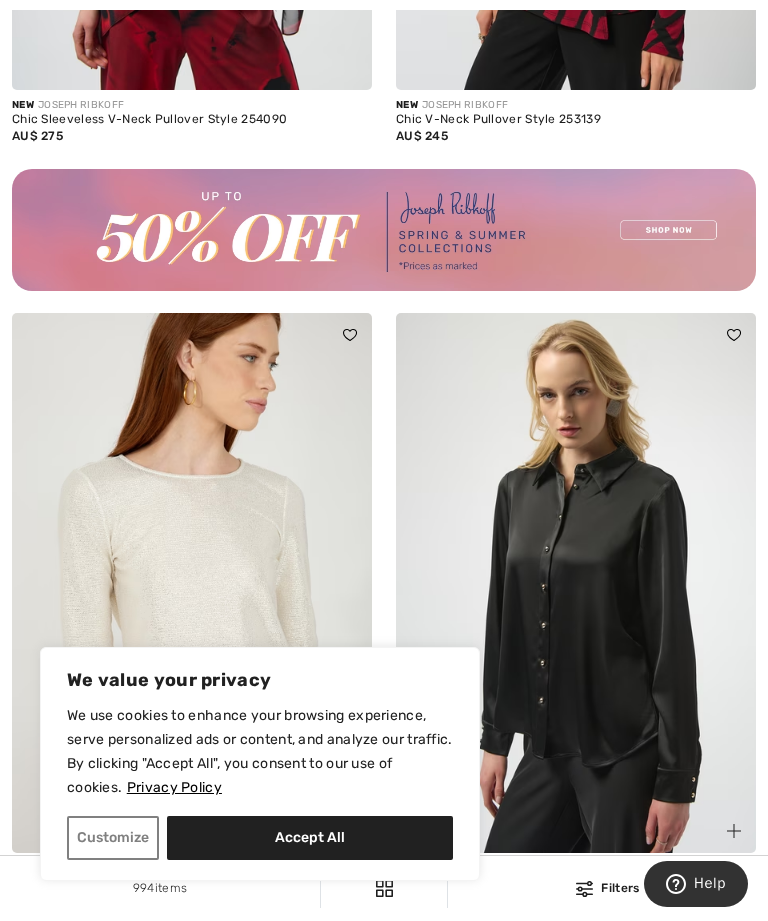 click at bounding box center (384, 230) 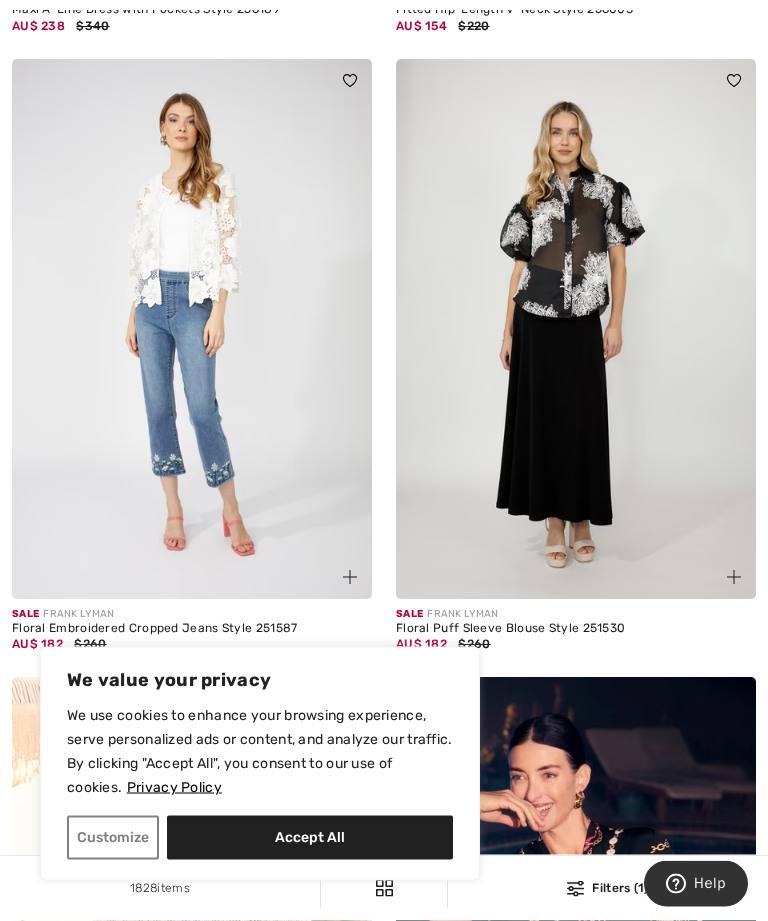 scroll, scrollTop: 0, scrollLeft: 0, axis: both 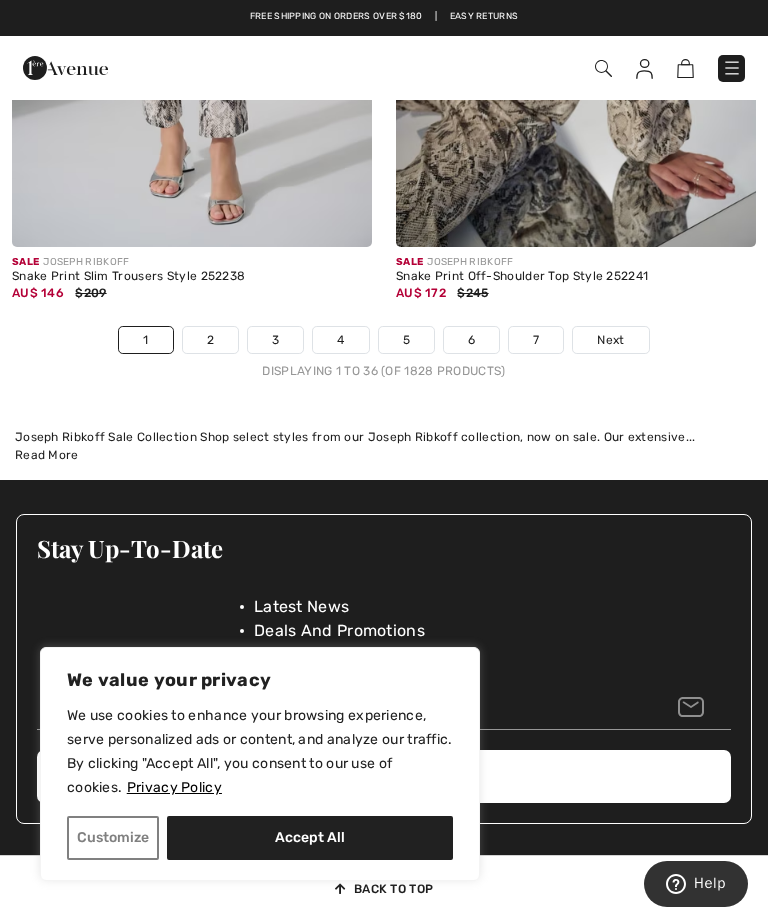 click on "Next" at bounding box center (610, 340) 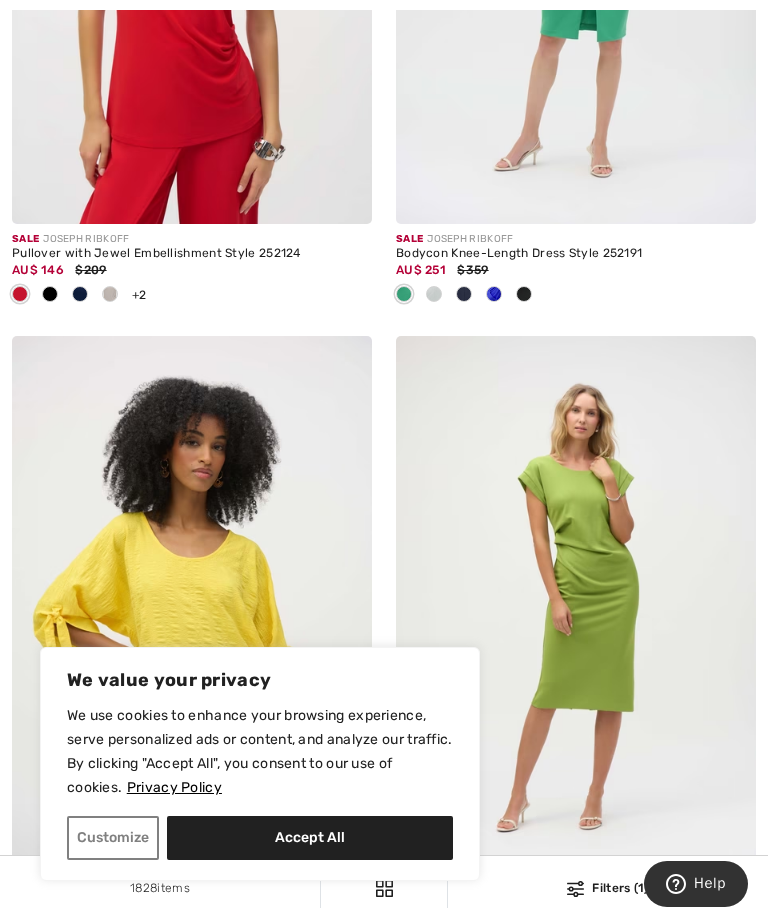 scroll, scrollTop: 0, scrollLeft: 0, axis: both 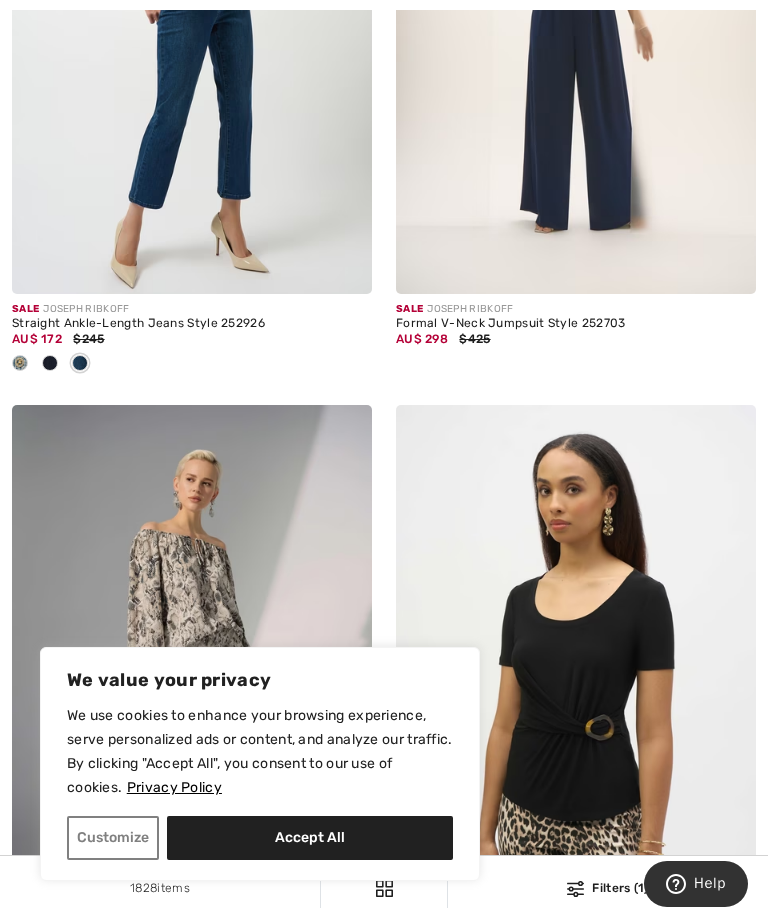 click on "Accept All" at bounding box center (310, 838) 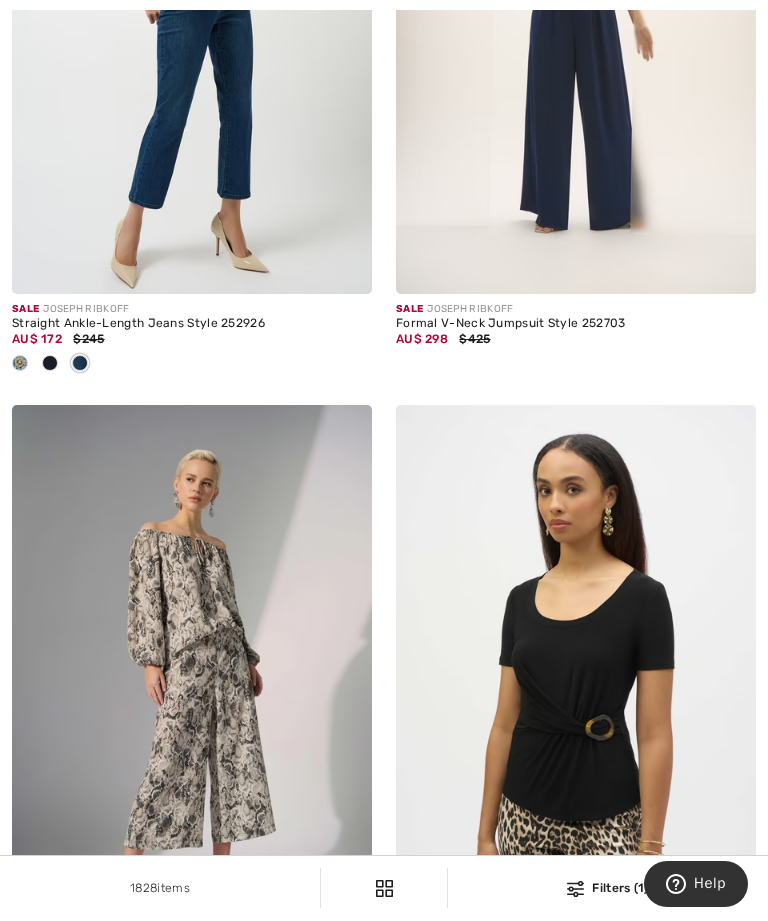 checkbox on "true" 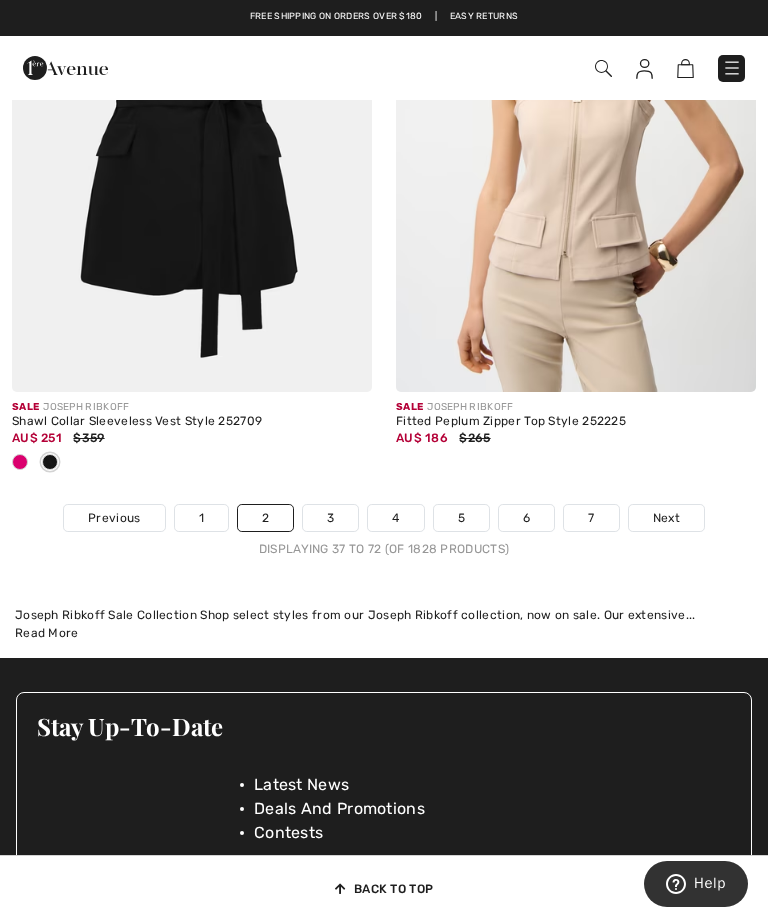 scroll, scrollTop: 11729, scrollLeft: 0, axis: vertical 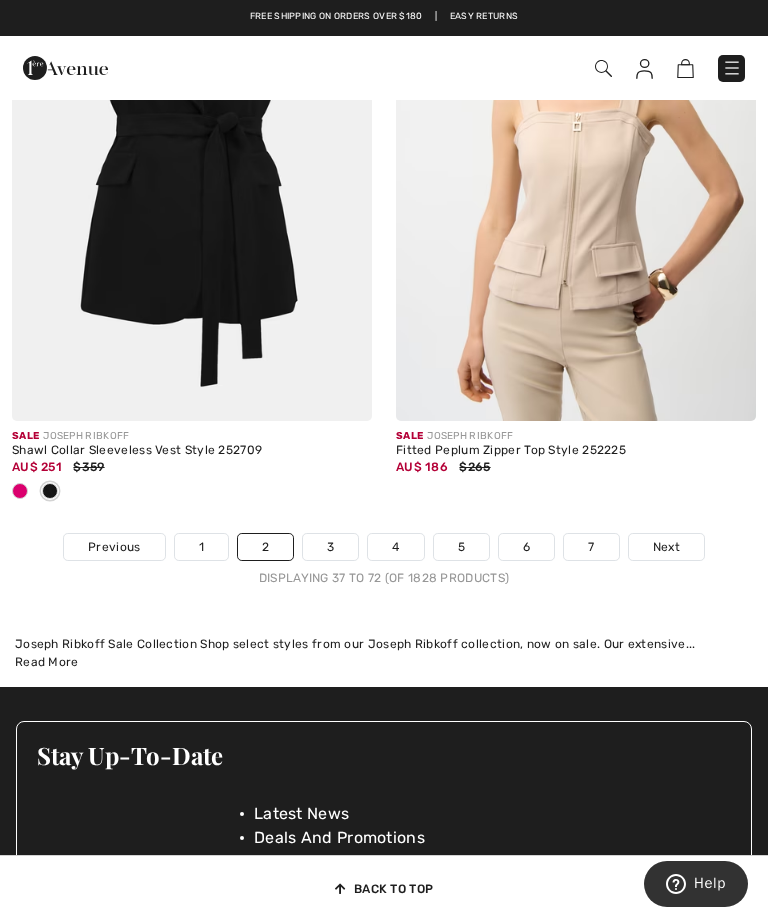 click on "Next" at bounding box center [666, 547] 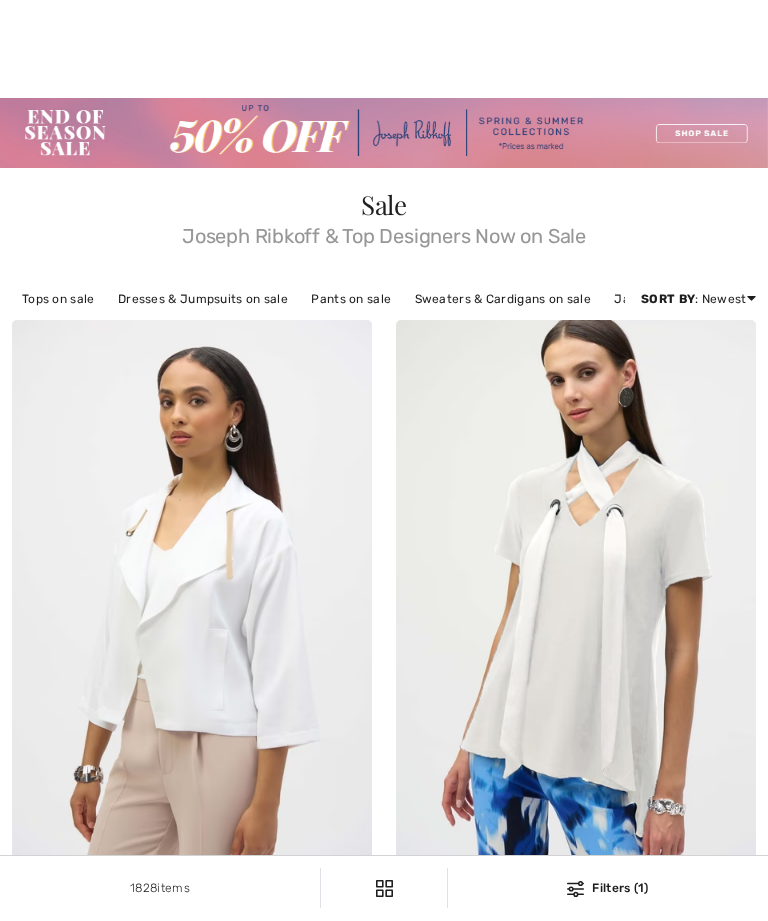 checkbox on "true" 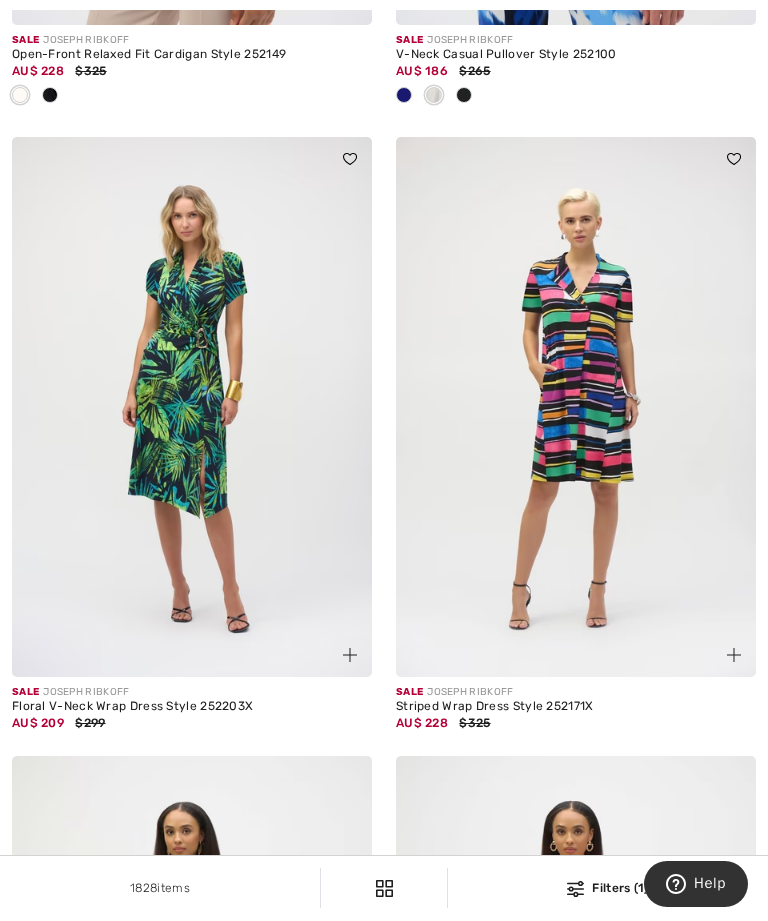 scroll, scrollTop: 0, scrollLeft: 0, axis: both 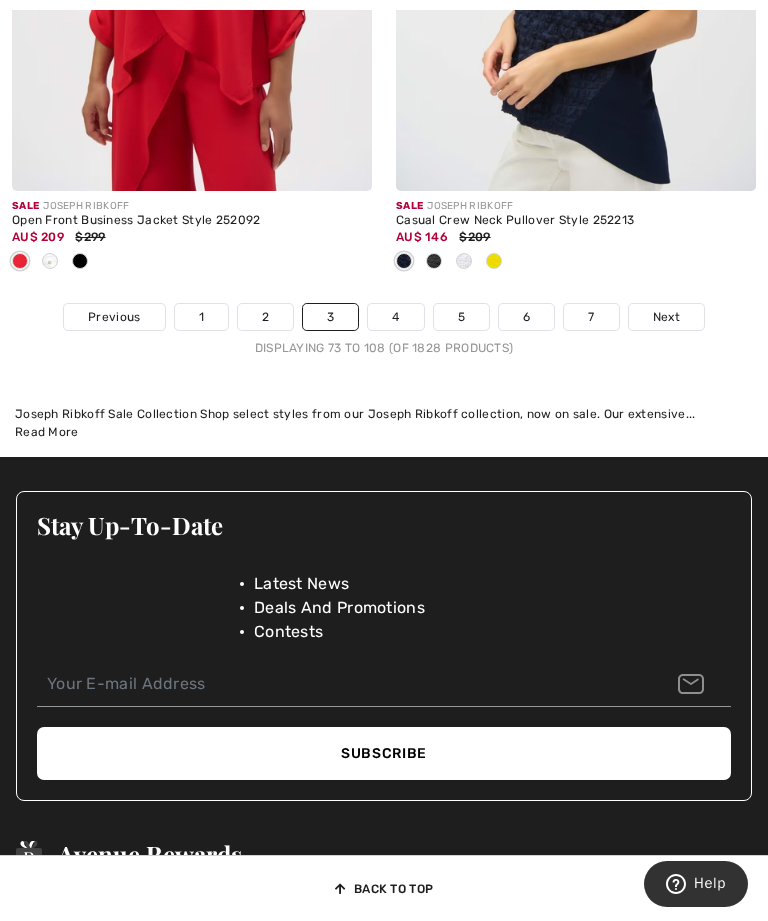 click on "Next" at bounding box center [666, 317] 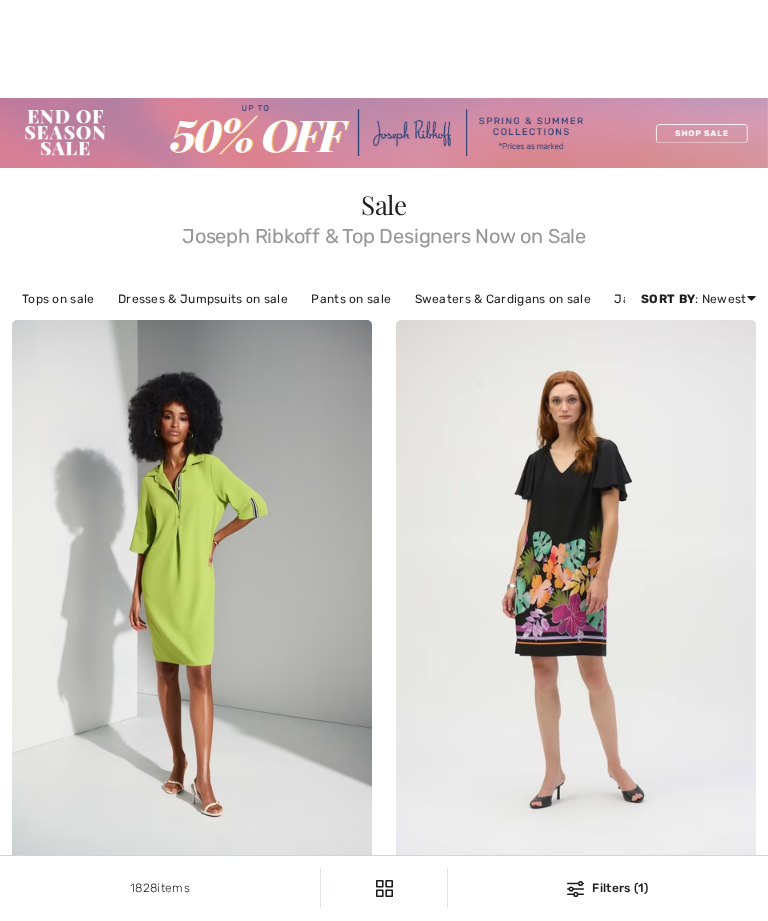 checkbox on "true" 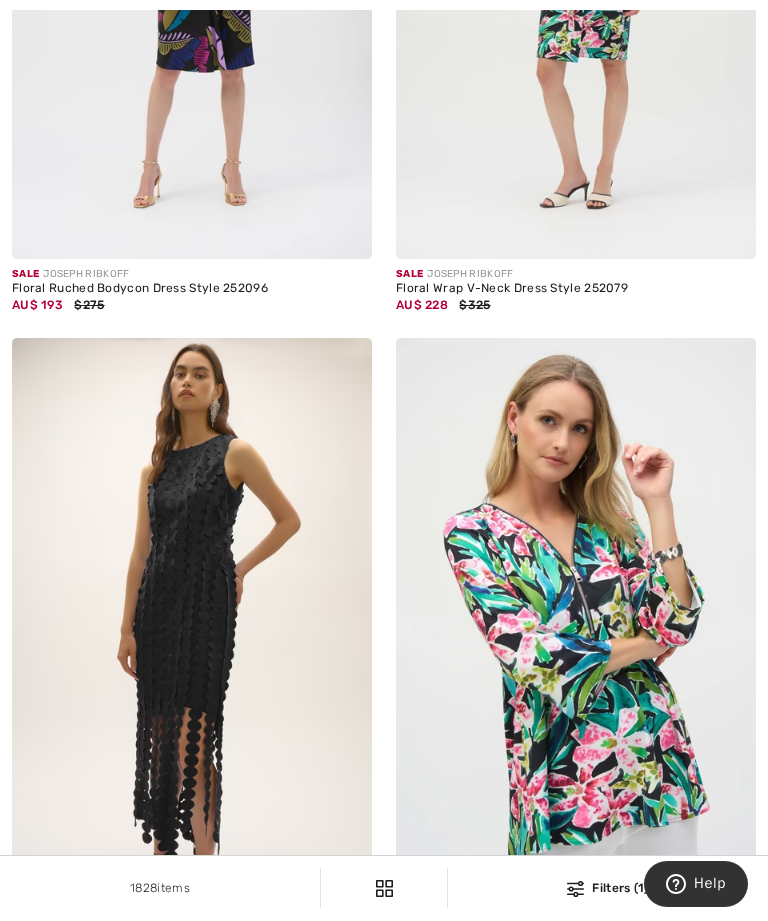 scroll, scrollTop: 0, scrollLeft: 0, axis: both 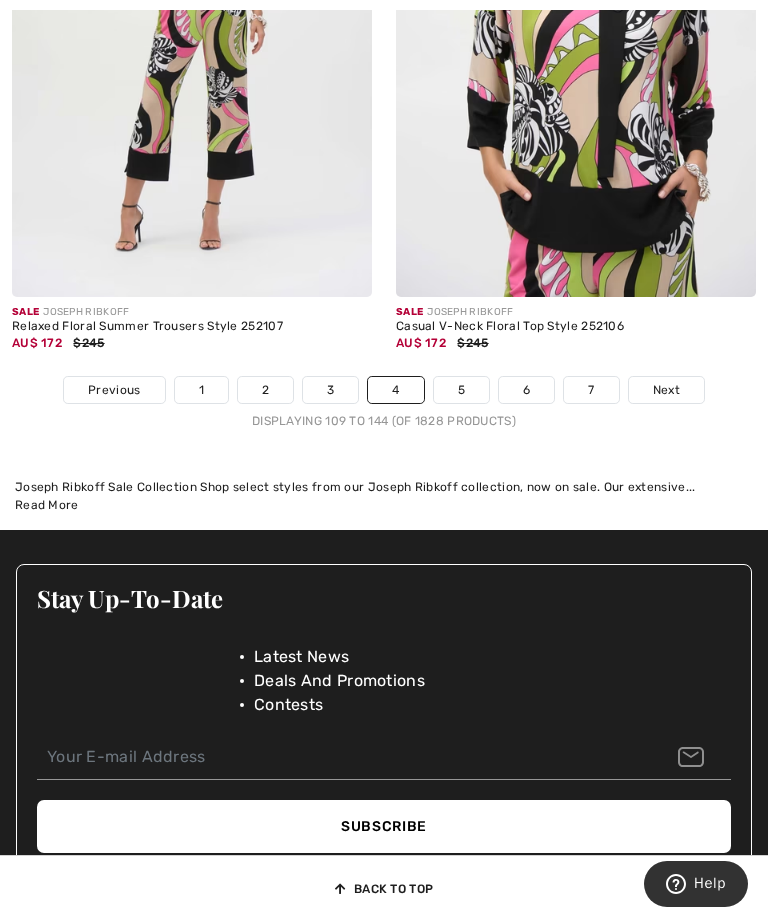 click on "Next" at bounding box center [666, 390] 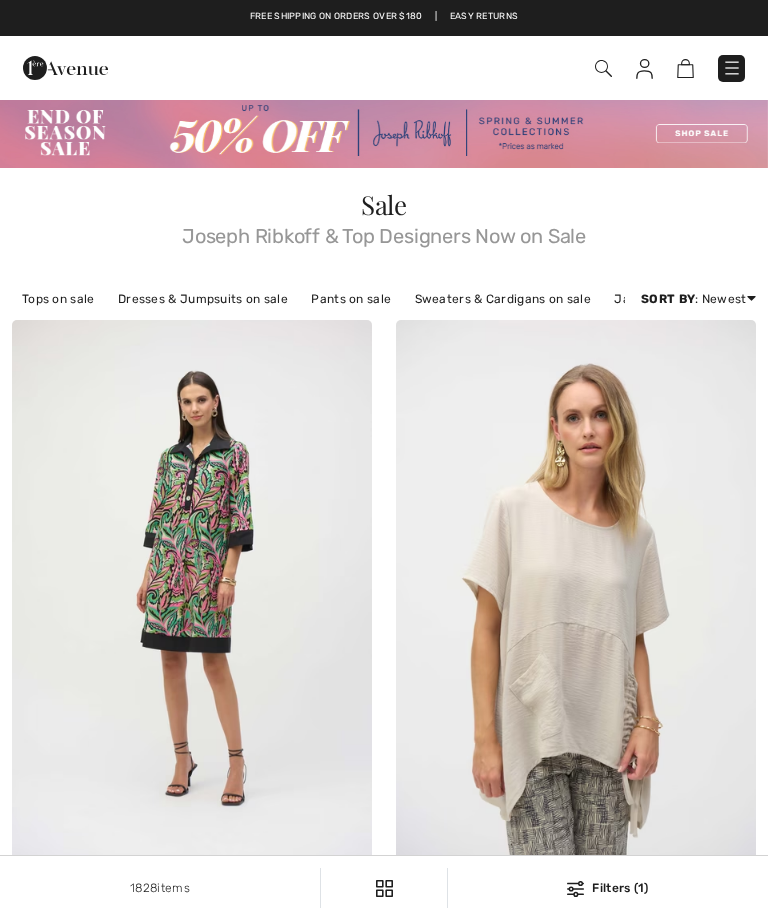 scroll, scrollTop: 1196, scrollLeft: 0, axis: vertical 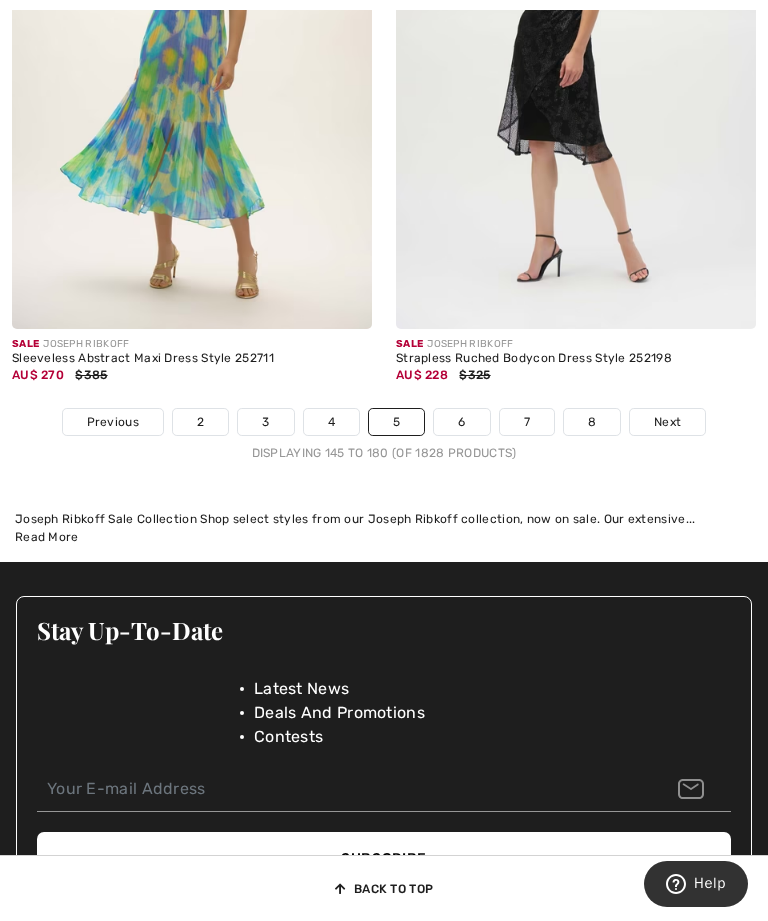 click on "Next" at bounding box center [667, 422] 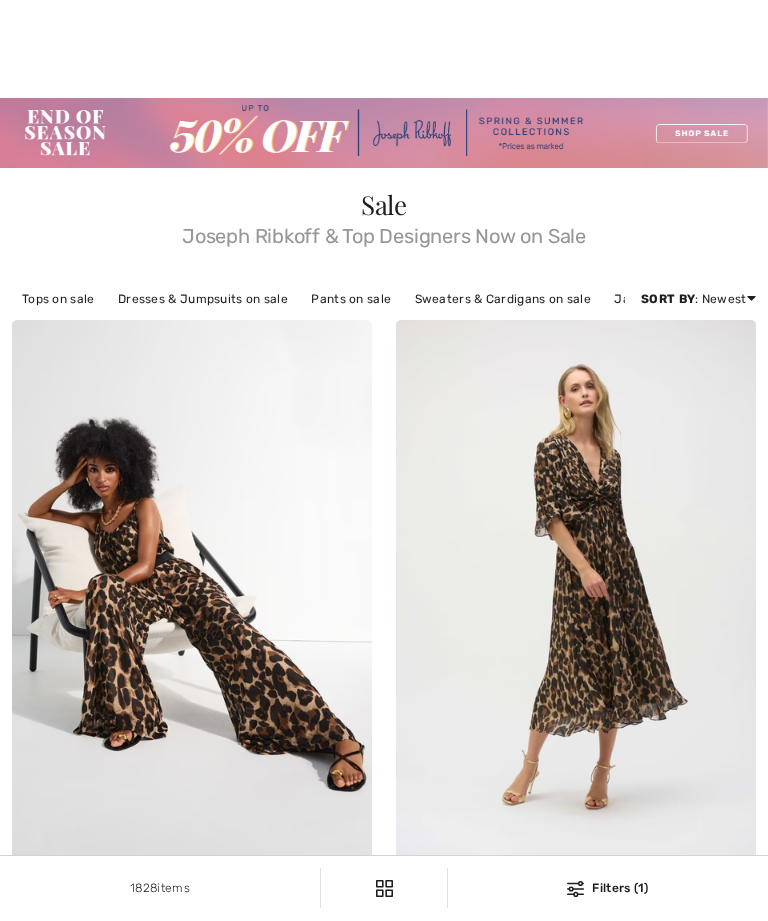scroll, scrollTop: 1823, scrollLeft: 0, axis: vertical 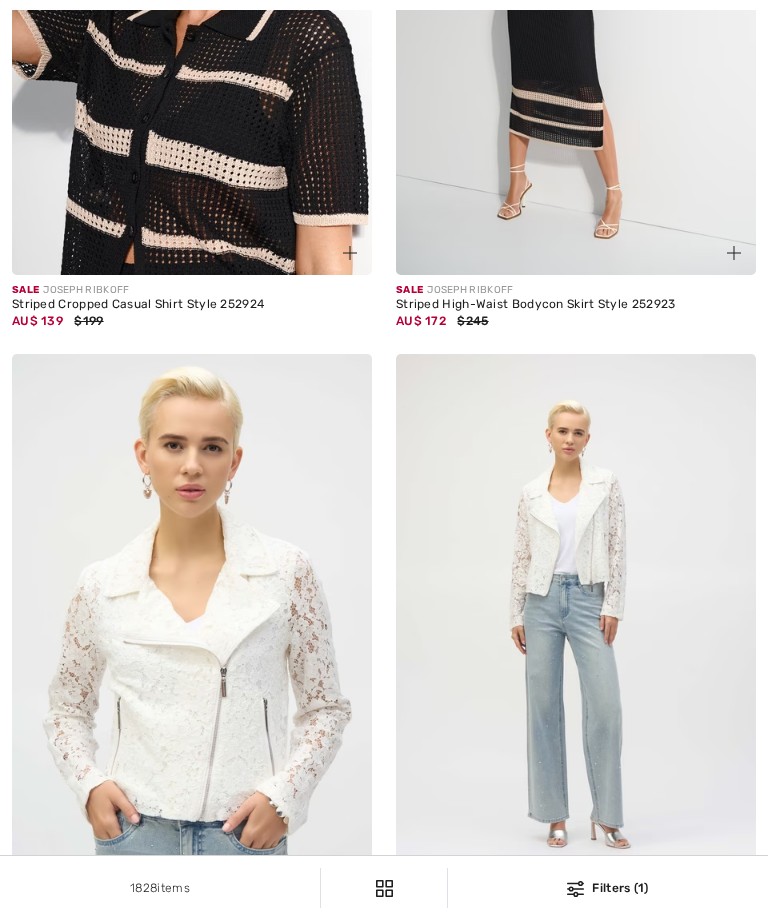 checkbox on "true" 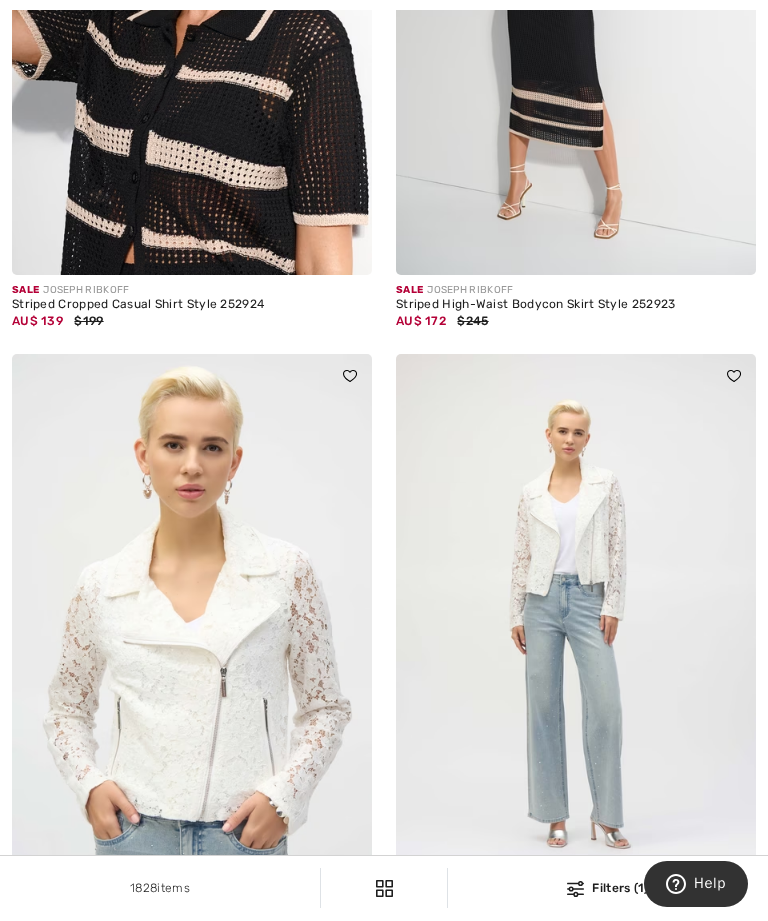 scroll, scrollTop: 0, scrollLeft: 0, axis: both 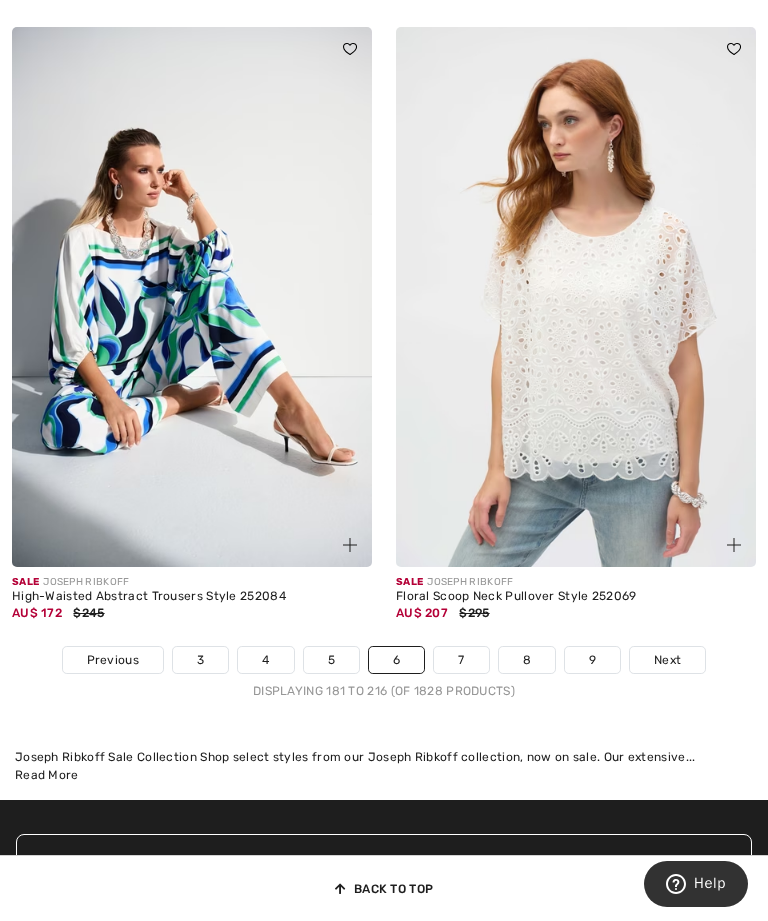 click on "Next" at bounding box center [667, 660] 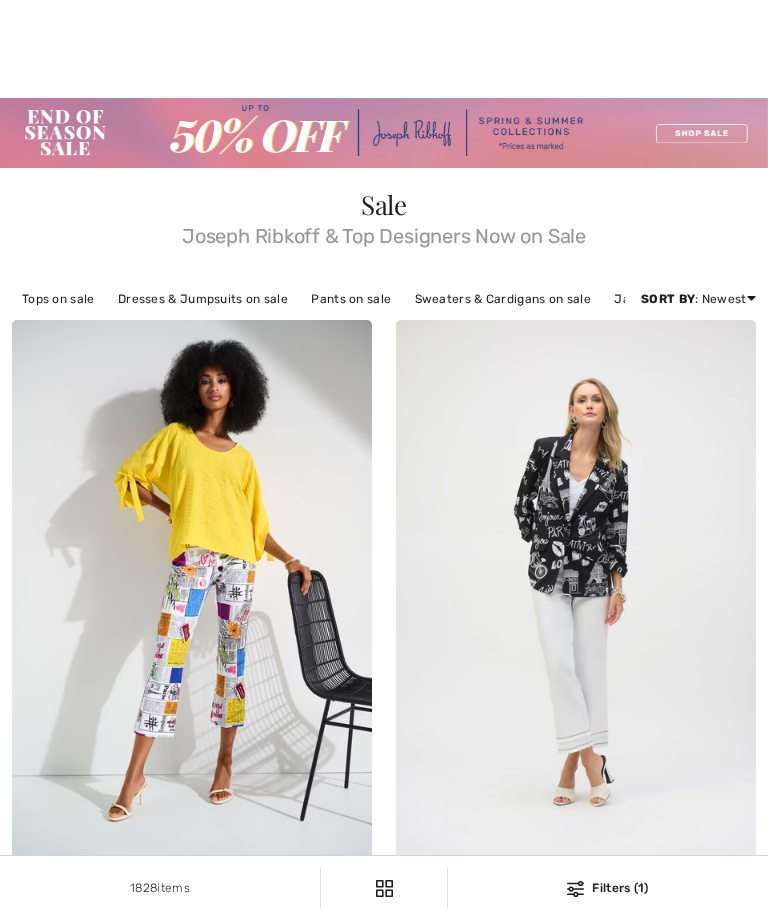 checkbox on "true" 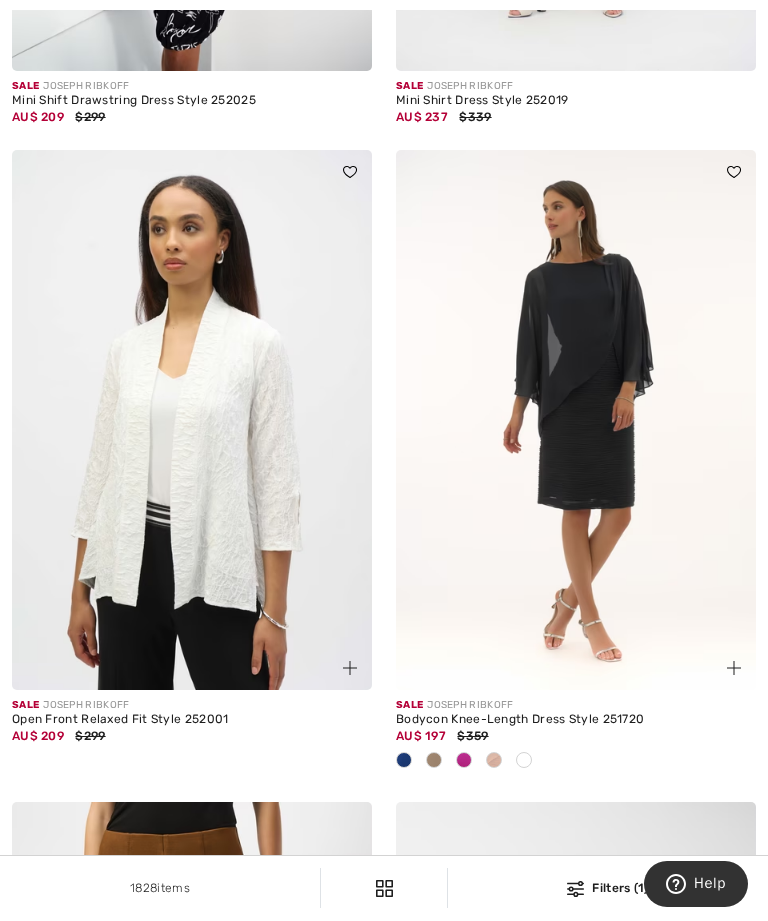 scroll, scrollTop: 0, scrollLeft: 0, axis: both 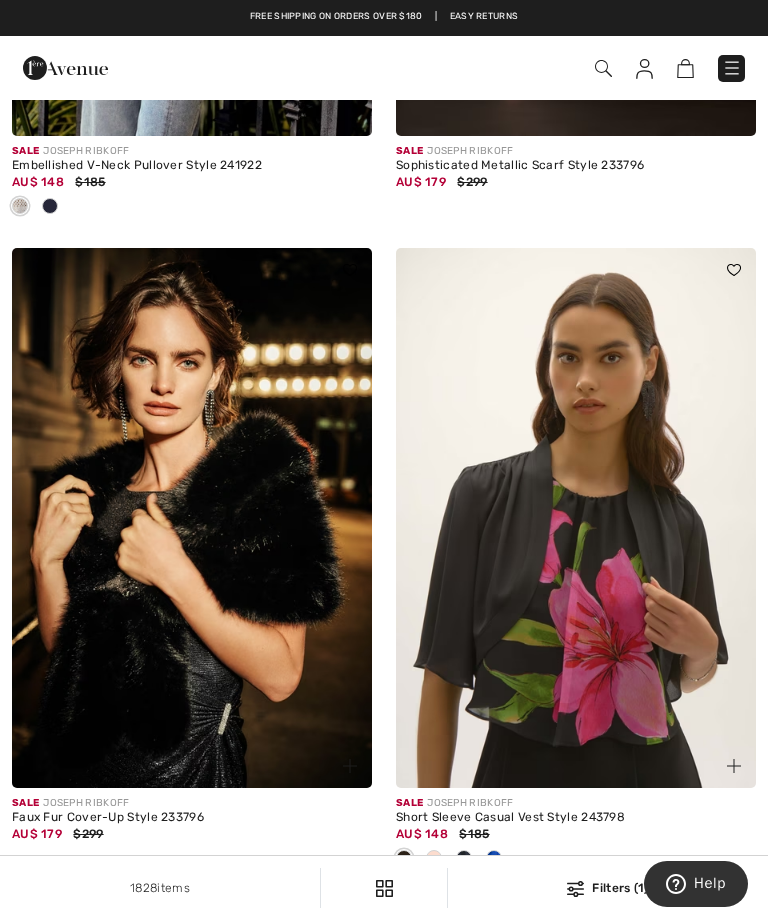 click at bounding box center [732, 68] 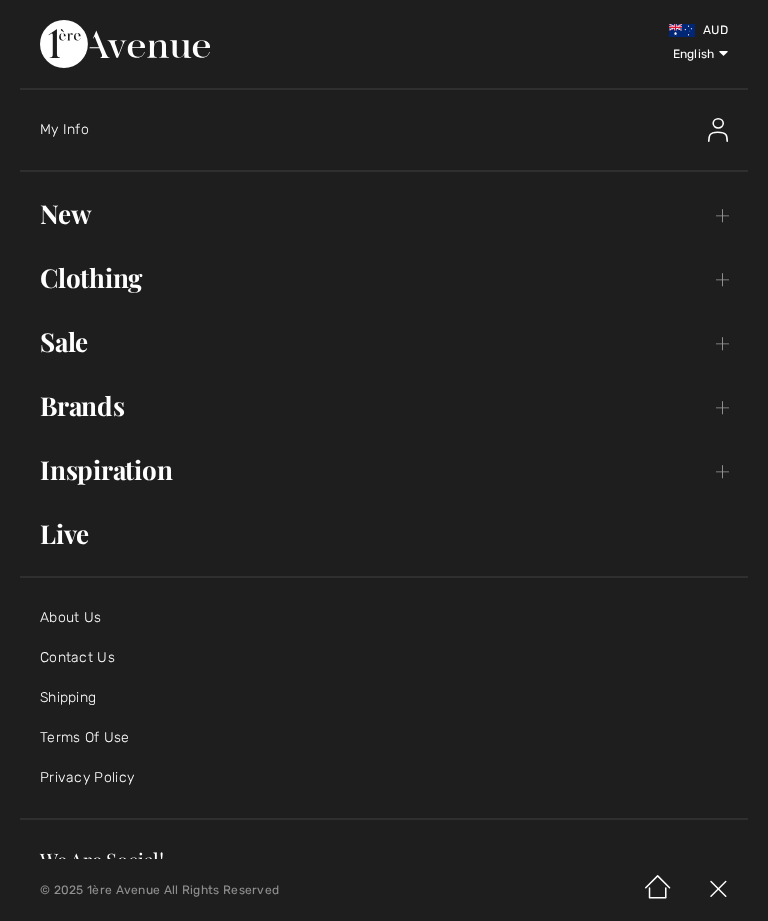 scroll, scrollTop: 6773, scrollLeft: 0, axis: vertical 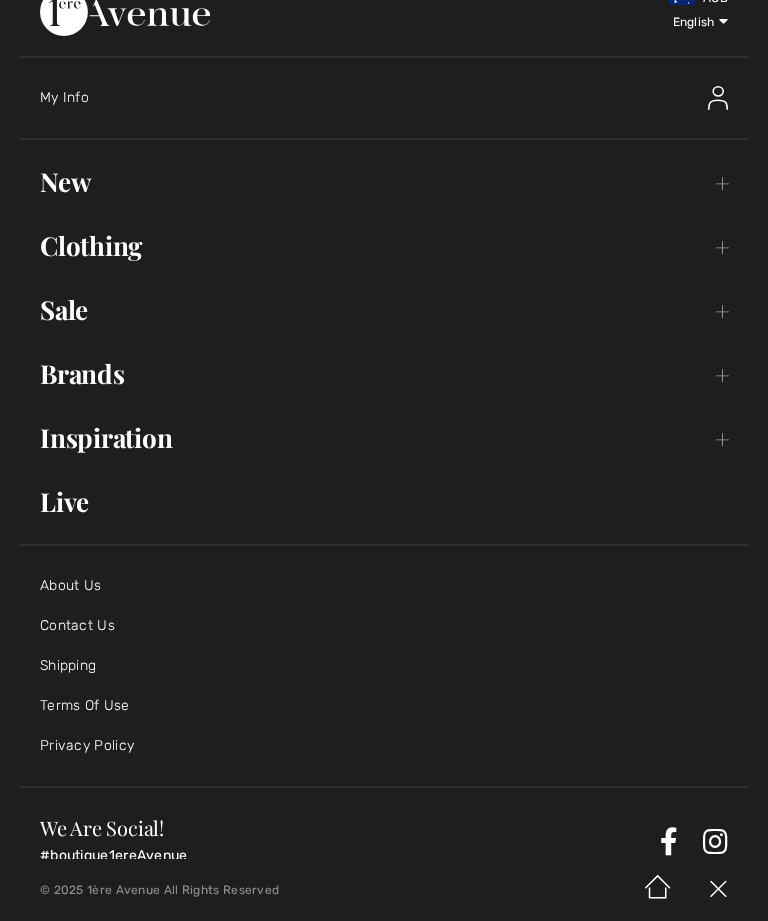 click on "Sale Toggle submenu" at bounding box center [384, 310] 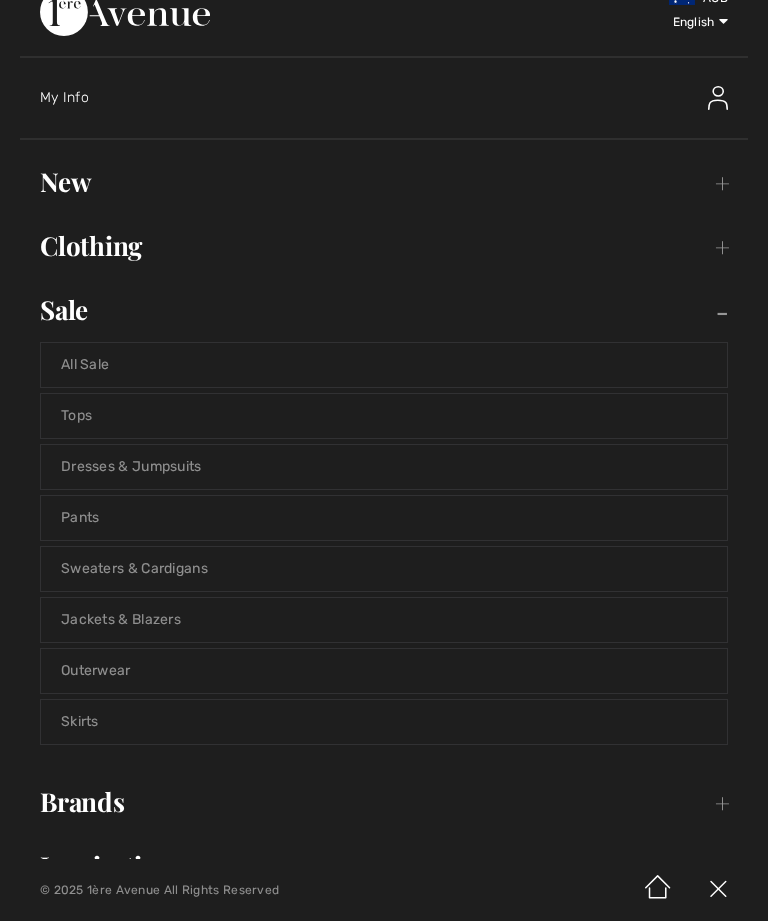 click on "Tops" at bounding box center [384, 416] 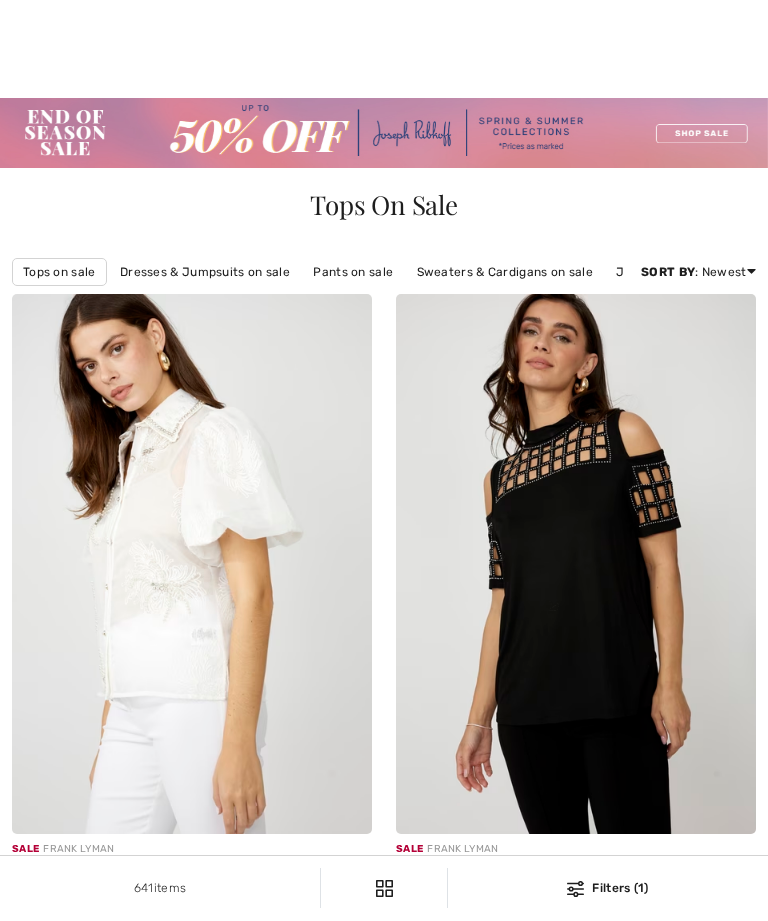 scroll, scrollTop: 1684, scrollLeft: 0, axis: vertical 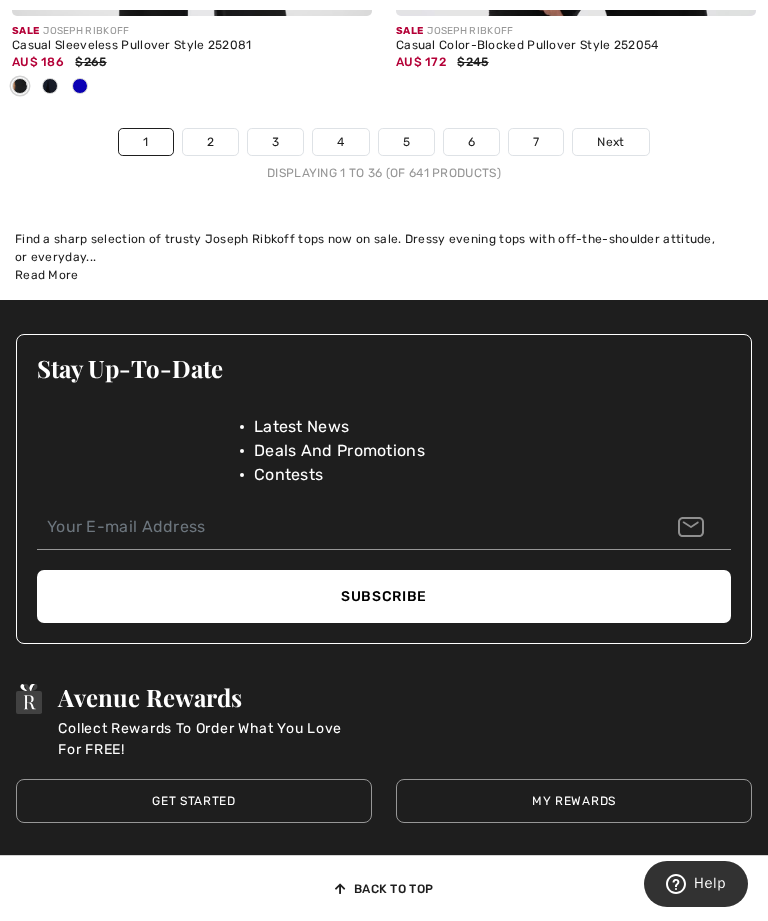 click on "Next" at bounding box center (610, 142) 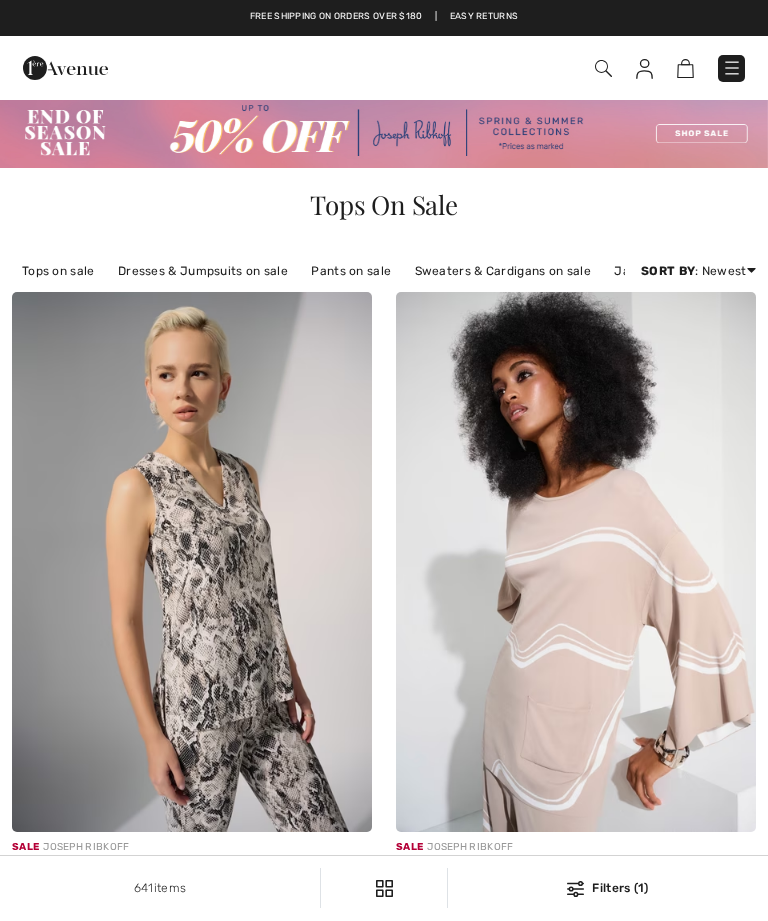 checkbox on "true" 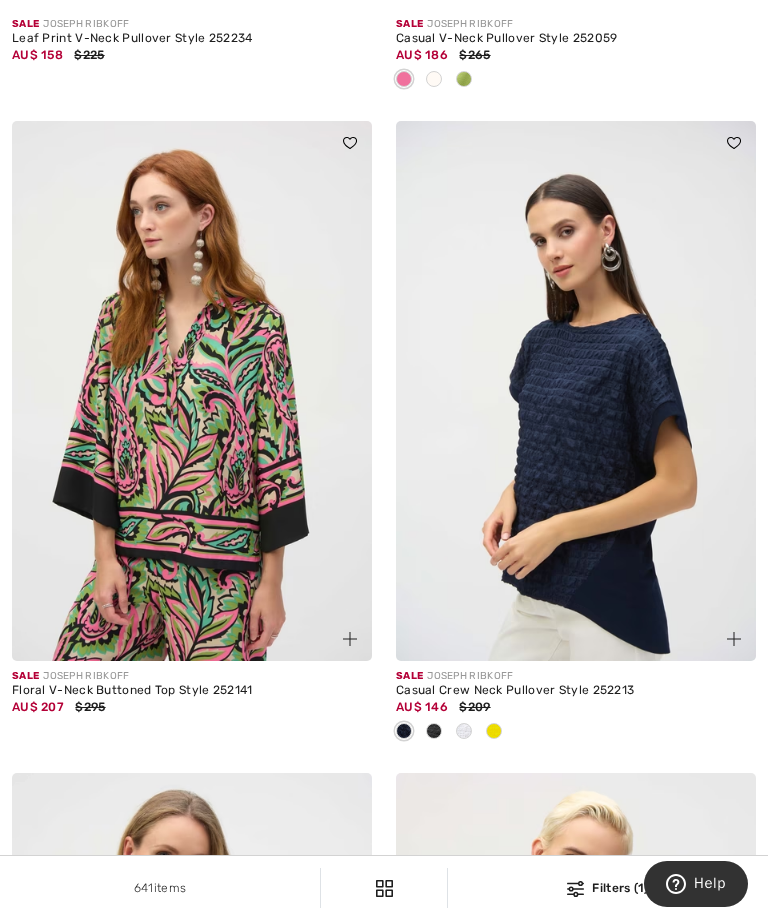 scroll, scrollTop: 1475, scrollLeft: 0, axis: vertical 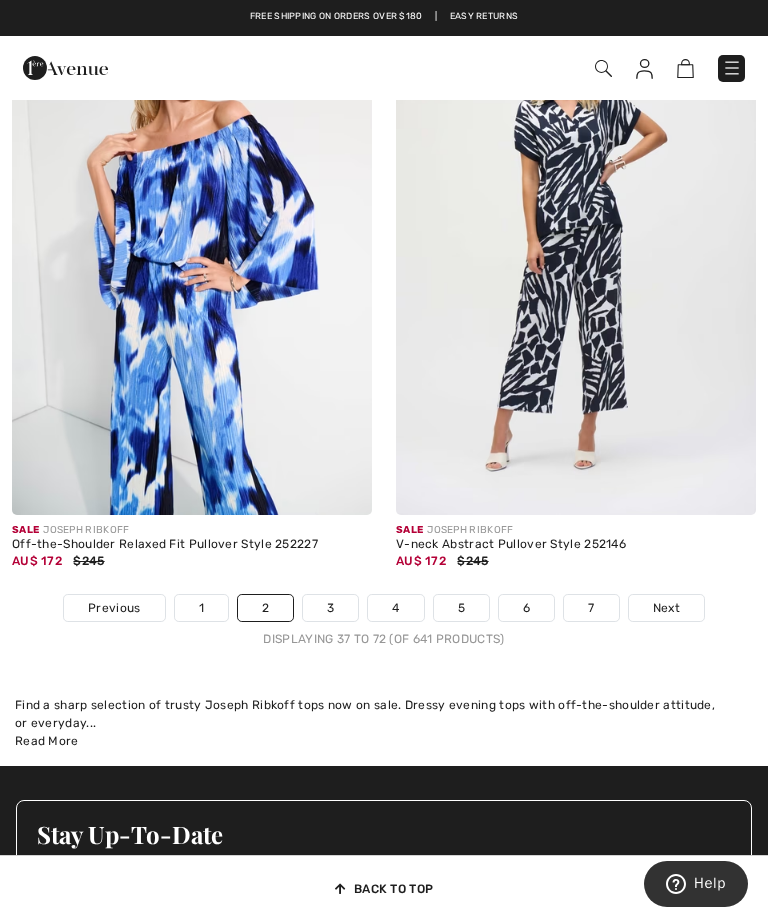 click on "Next" at bounding box center [666, 608] 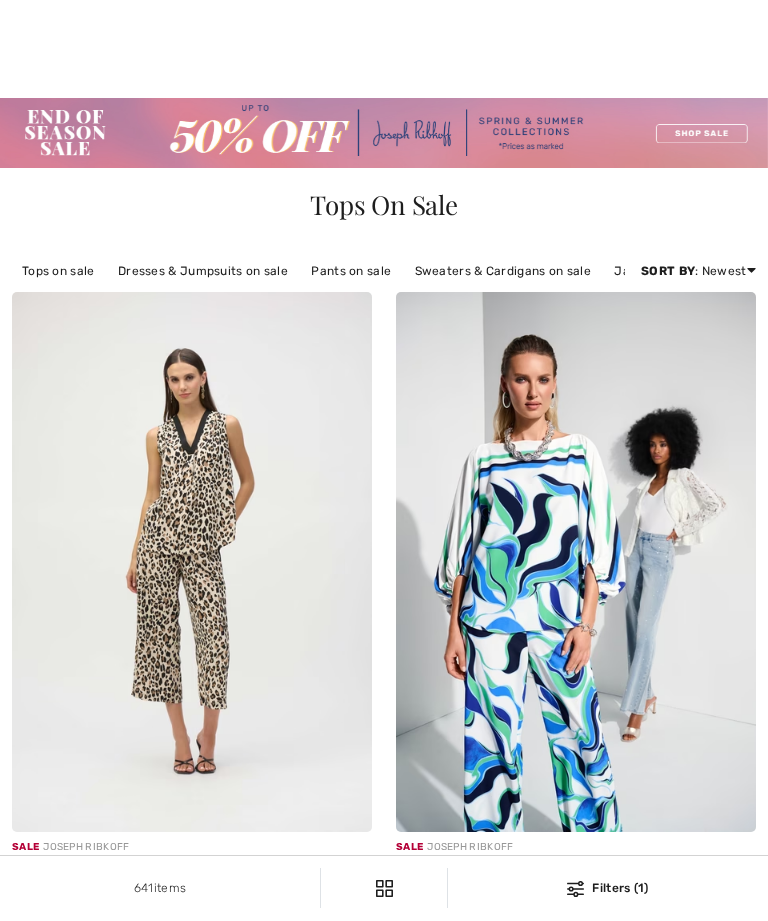 checkbox on "true" 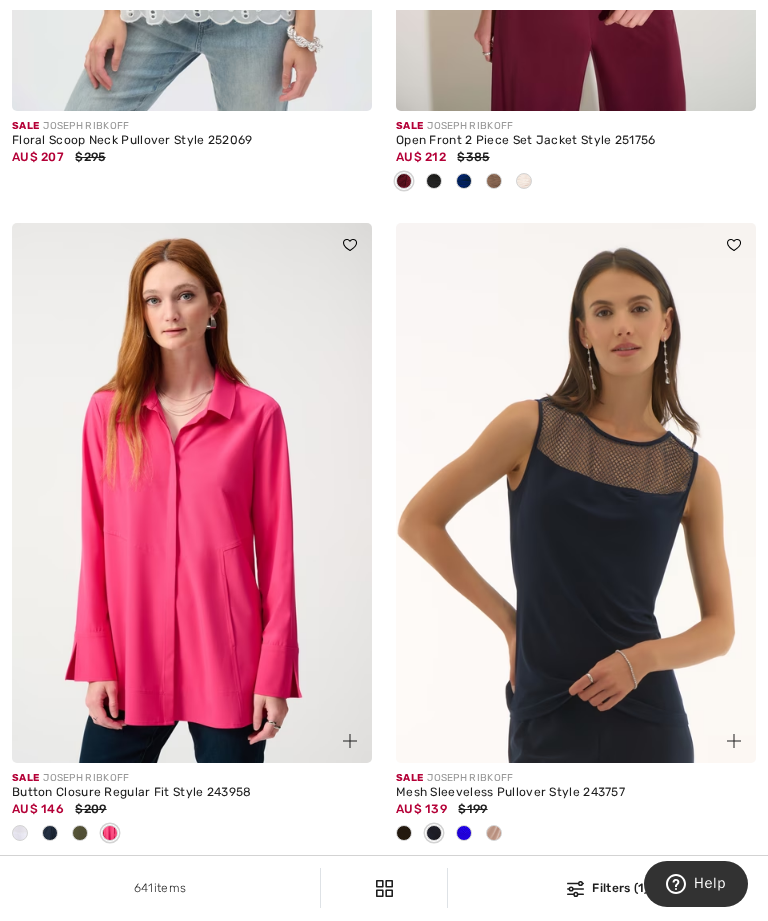 scroll, scrollTop: 0, scrollLeft: 0, axis: both 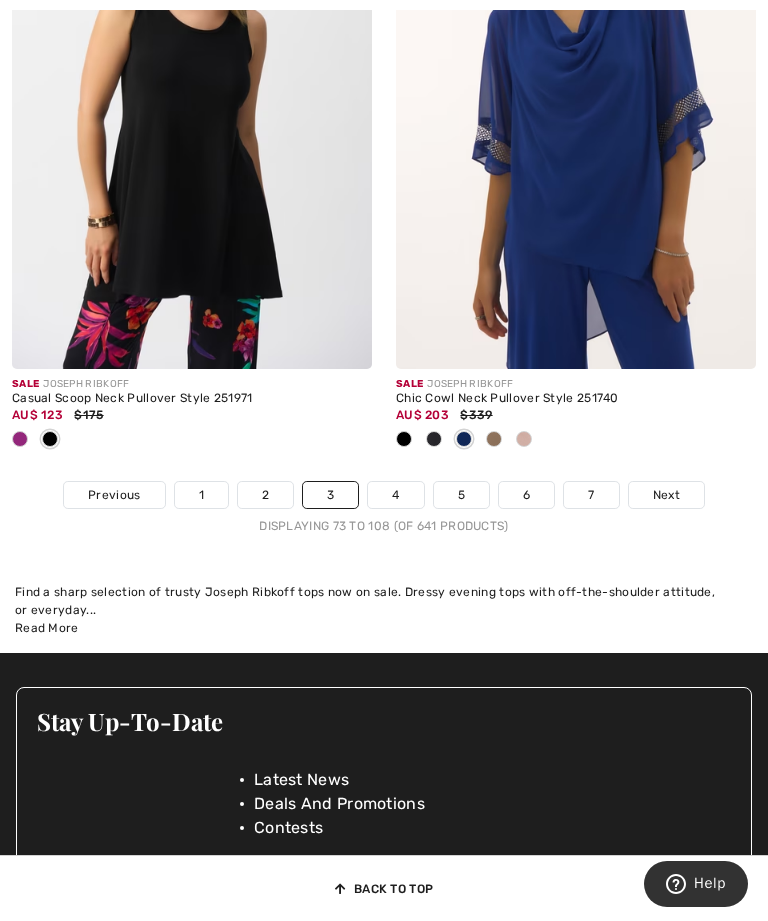 click on "Next" at bounding box center [666, 495] 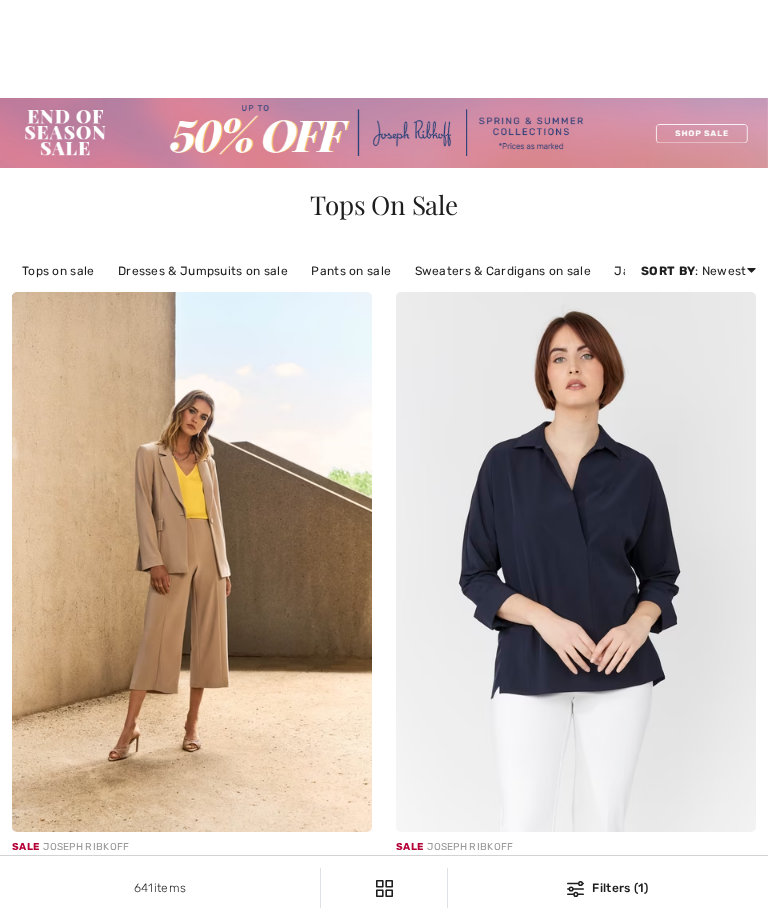checkbox on "true" 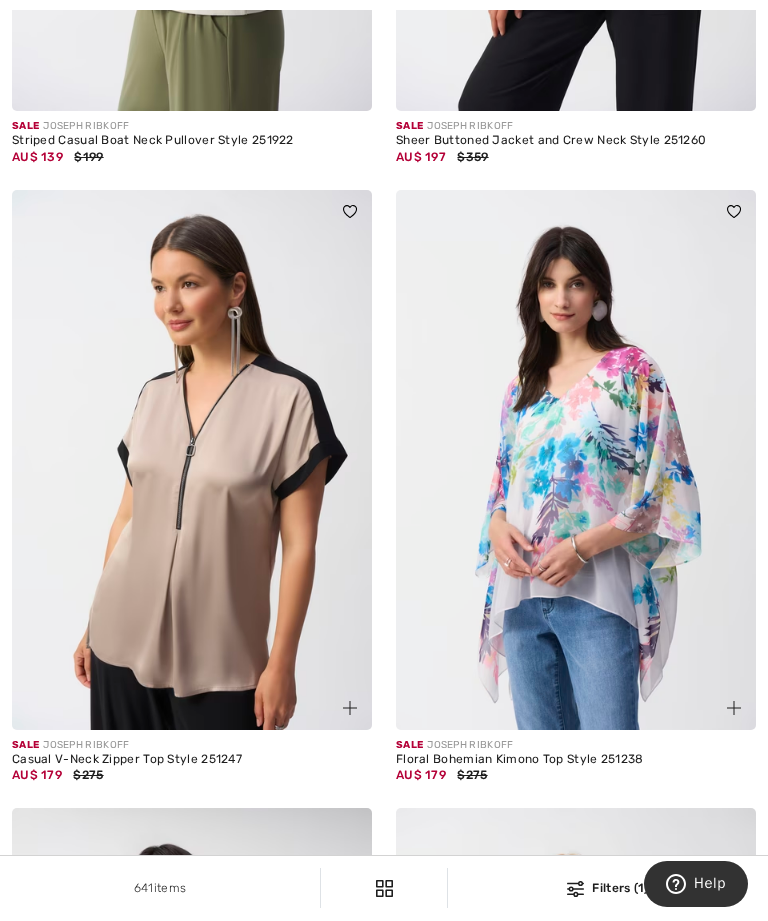 scroll, scrollTop: 0, scrollLeft: 0, axis: both 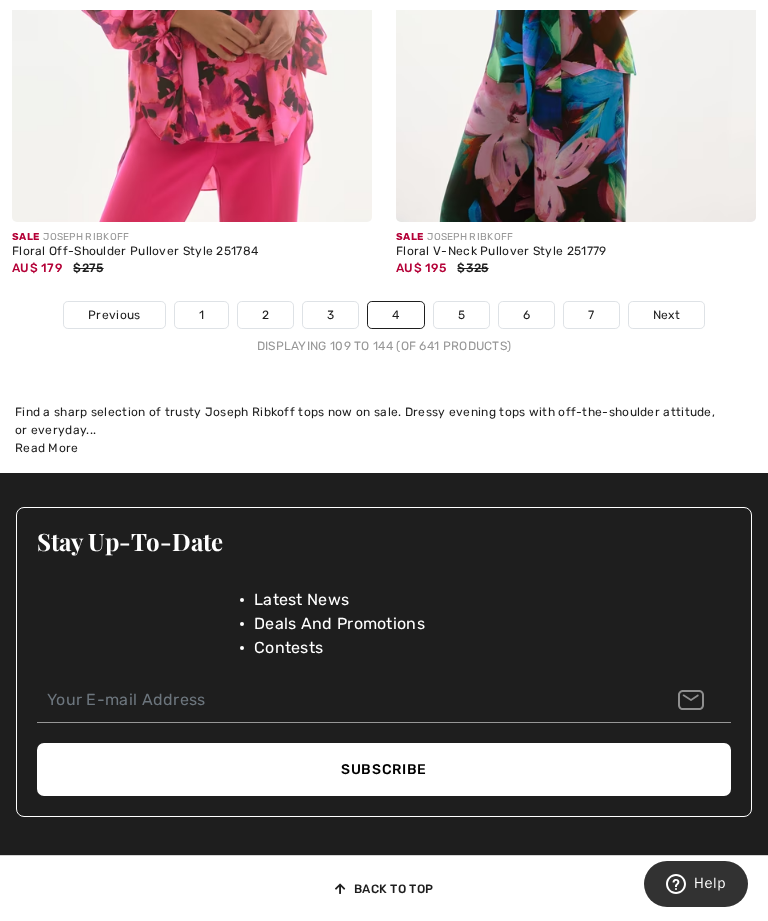 click on "Next" at bounding box center [666, 315] 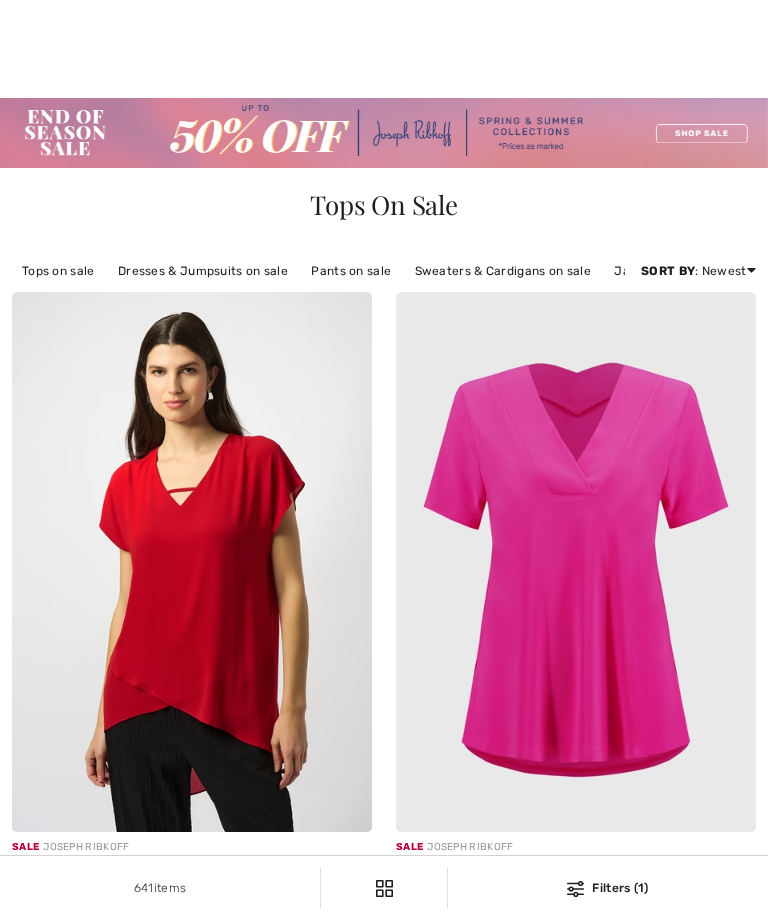 checkbox on "true" 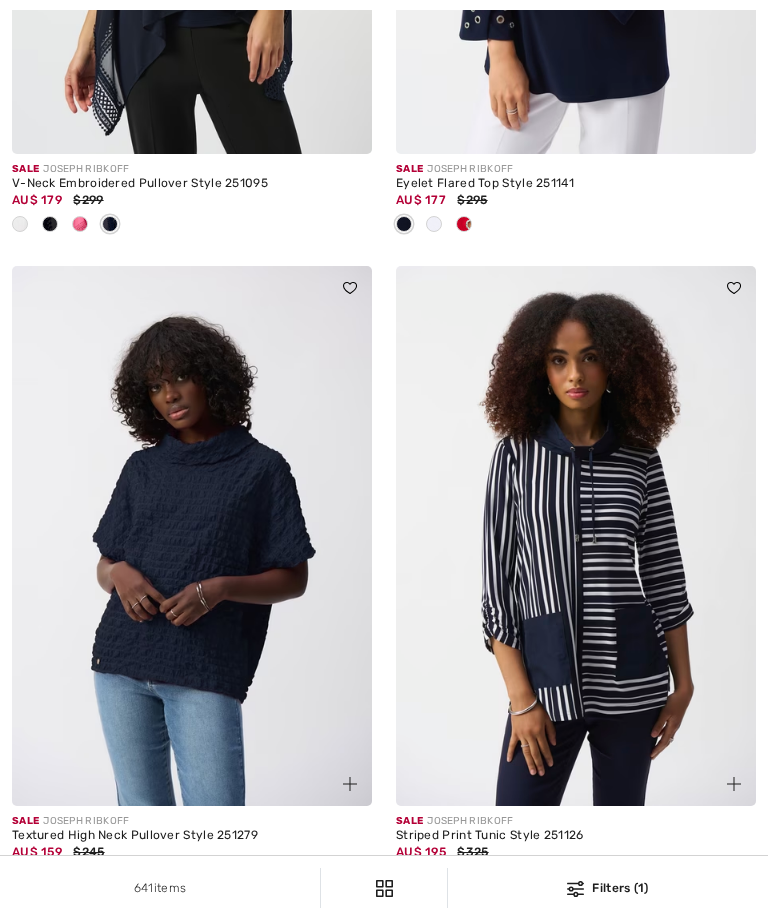 scroll, scrollTop: 0, scrollLeft: 0, axis: both 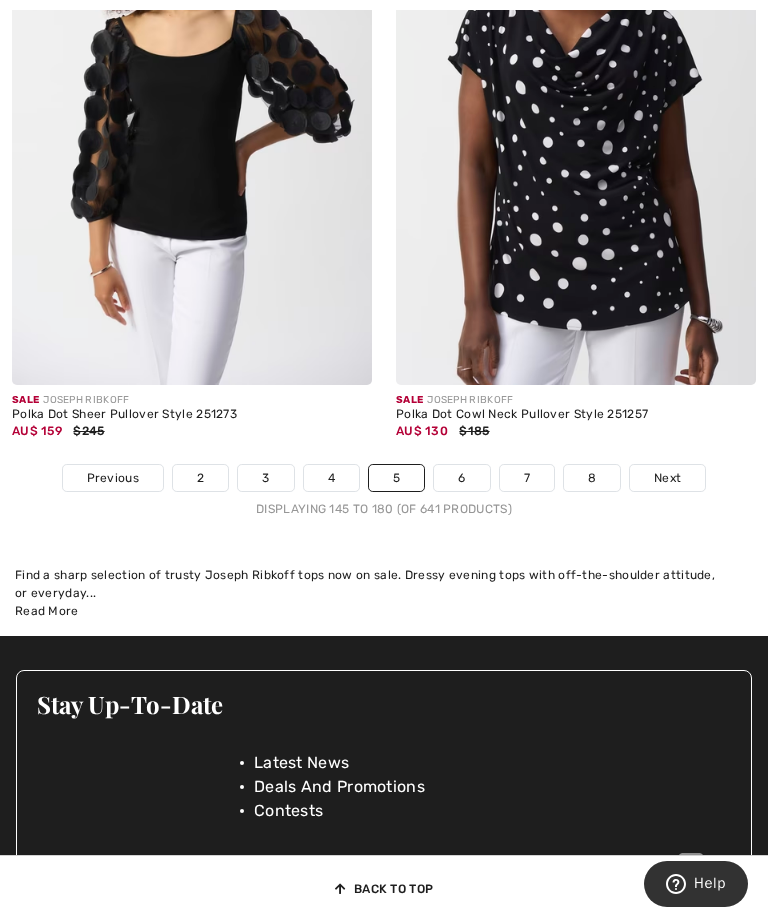 click on "Next" at bounding box center [667, 478] 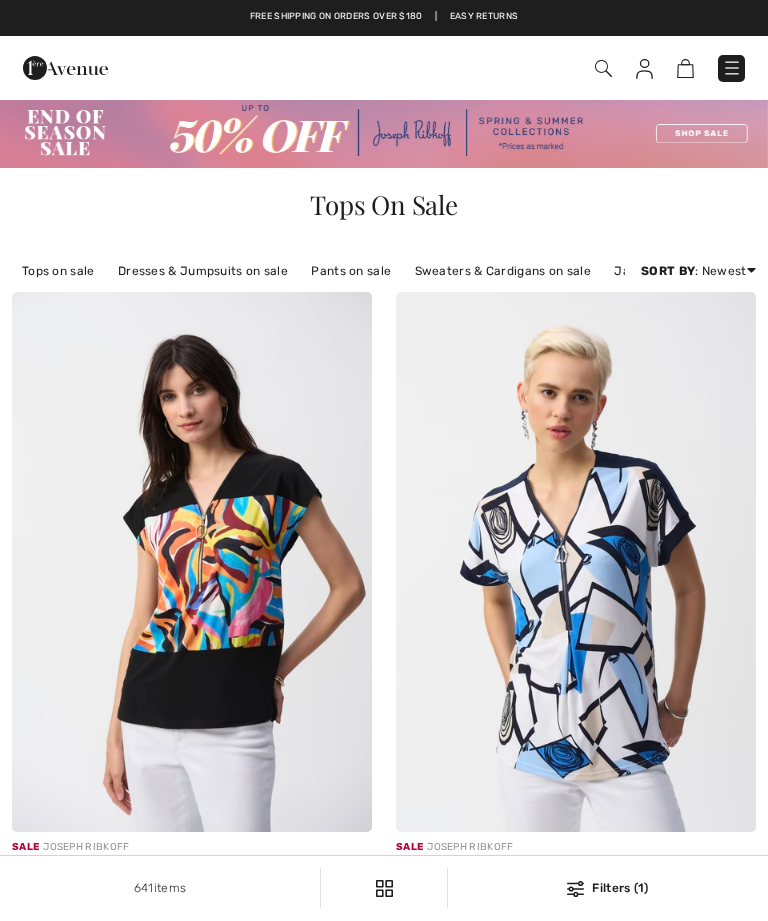 scroll, scrollTop: 388, scrollLeft: 0, axis: vertical 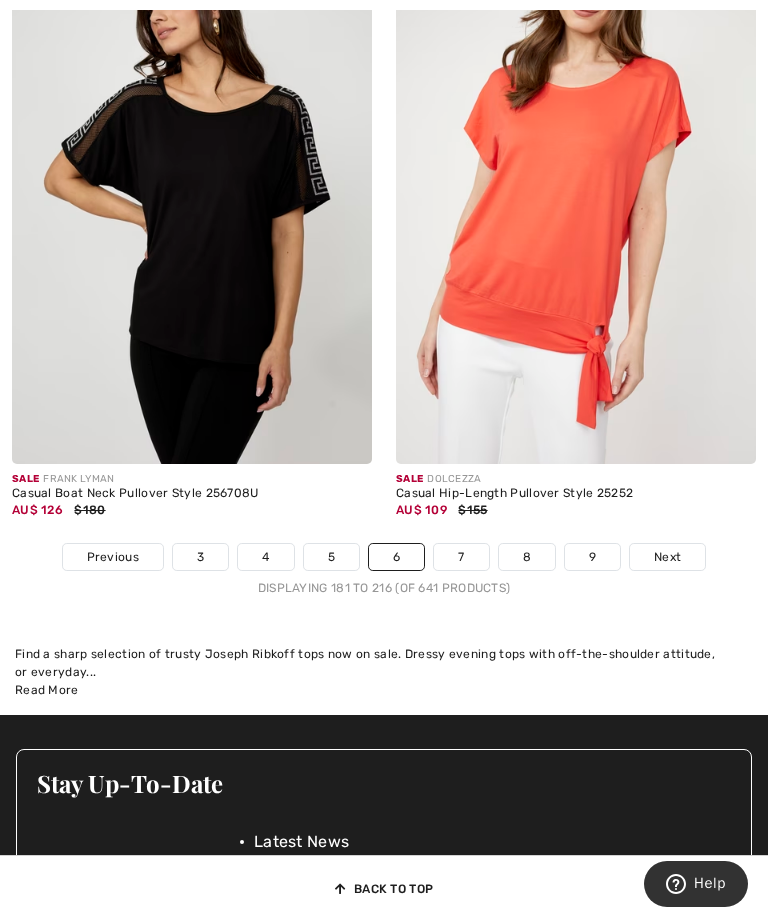 click on "Next" at bounding box center [667, 557] 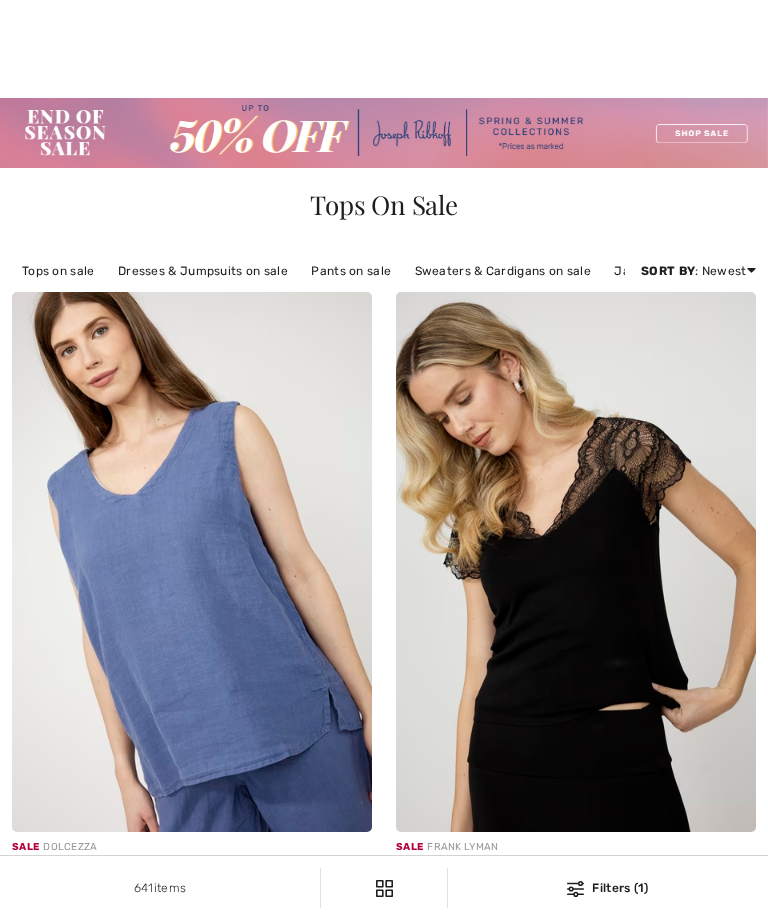 checkbox on "true" 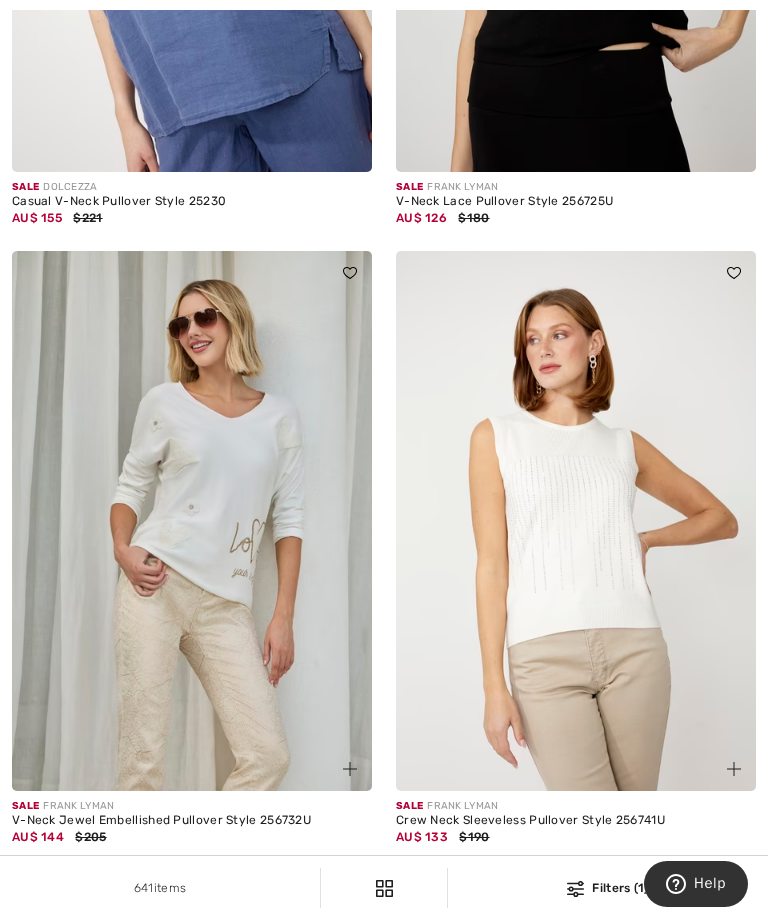 scroll, scrollTop: 0, scrollLeft: 0, axis: both 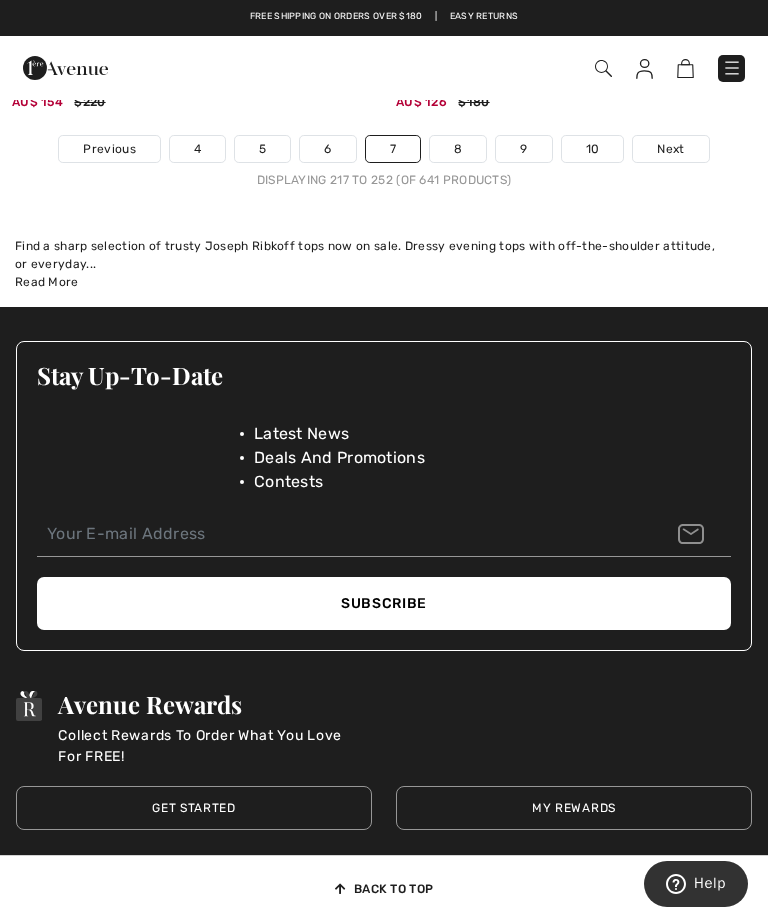 click on "Next" at bounding box center [670, 149] 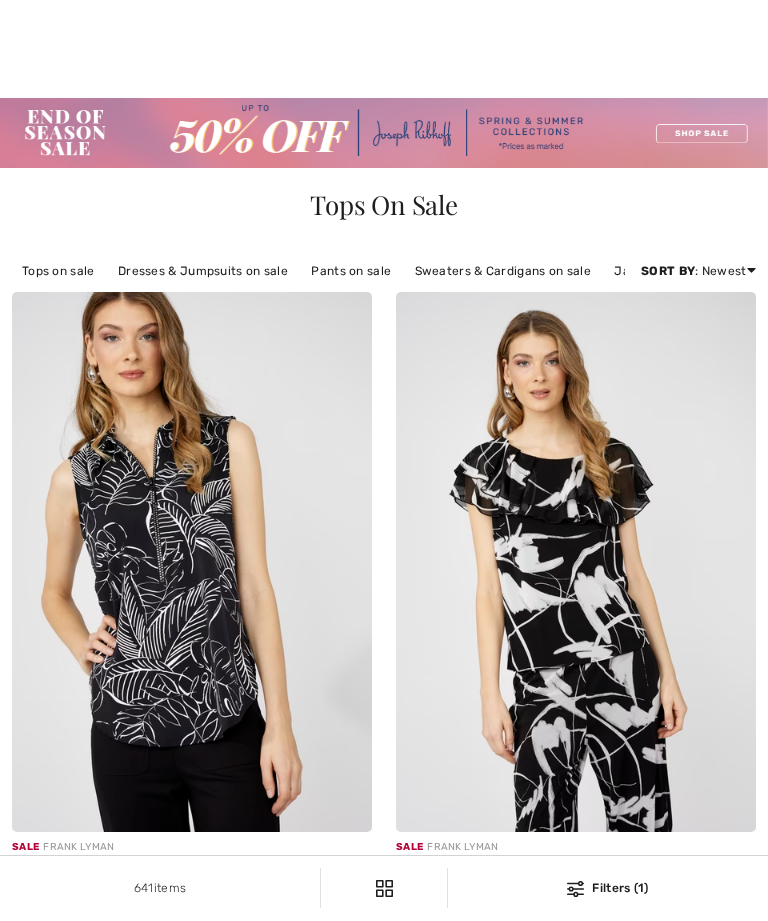 checkbox on "true" 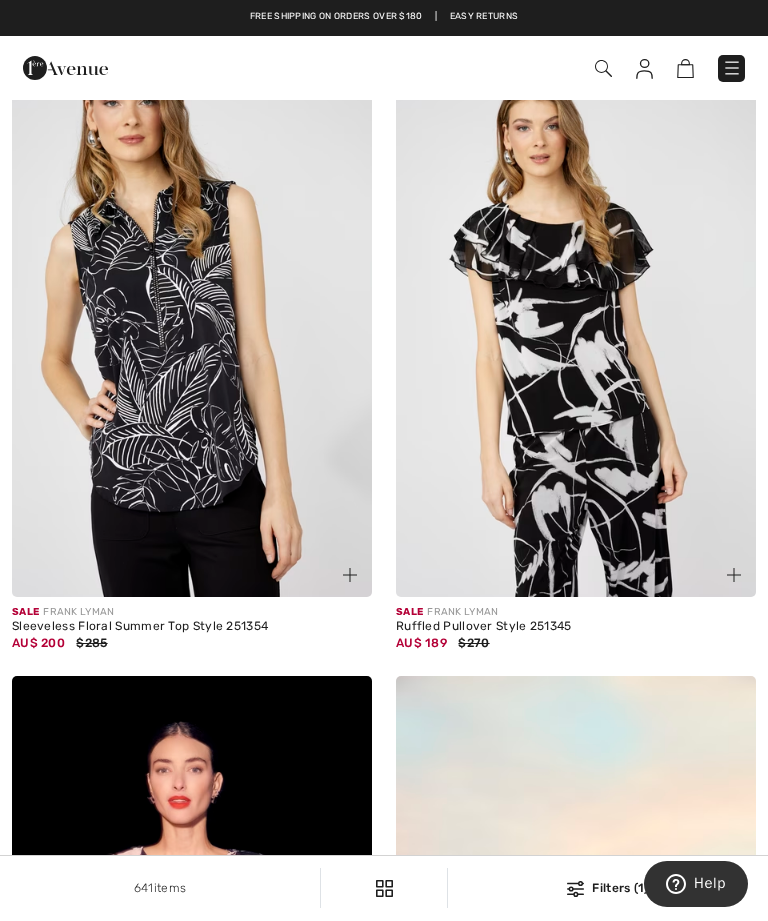 scroll, scrollTop: 0, scrollLeft: 0, axis: both 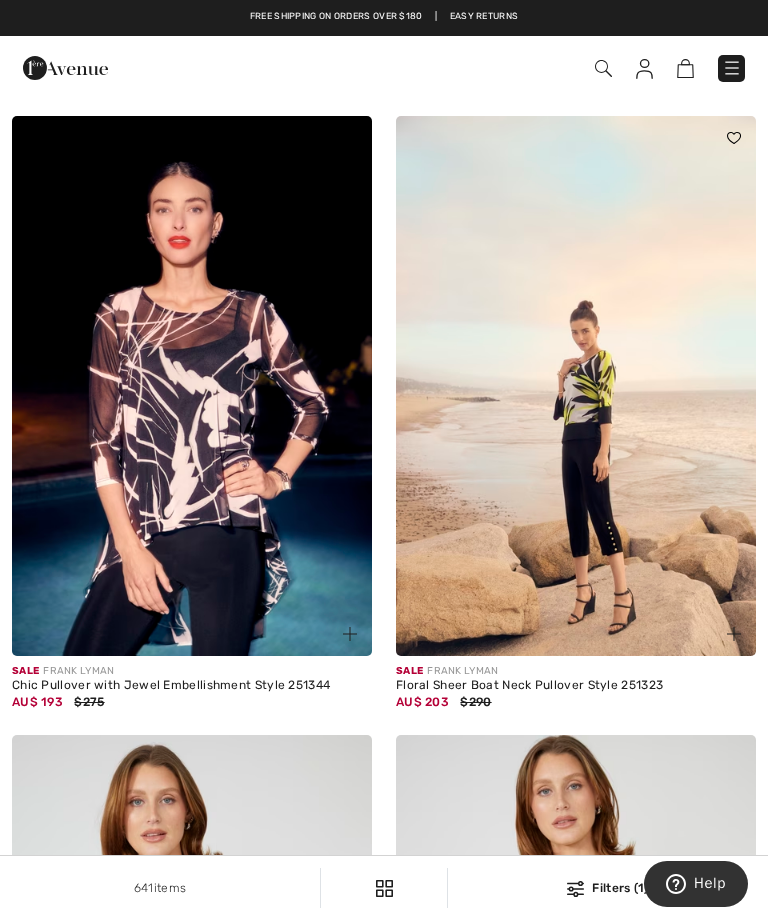 click on "Floral Sheer Boat Neck Pullover Style 251323" at bounding box center (576, 686) 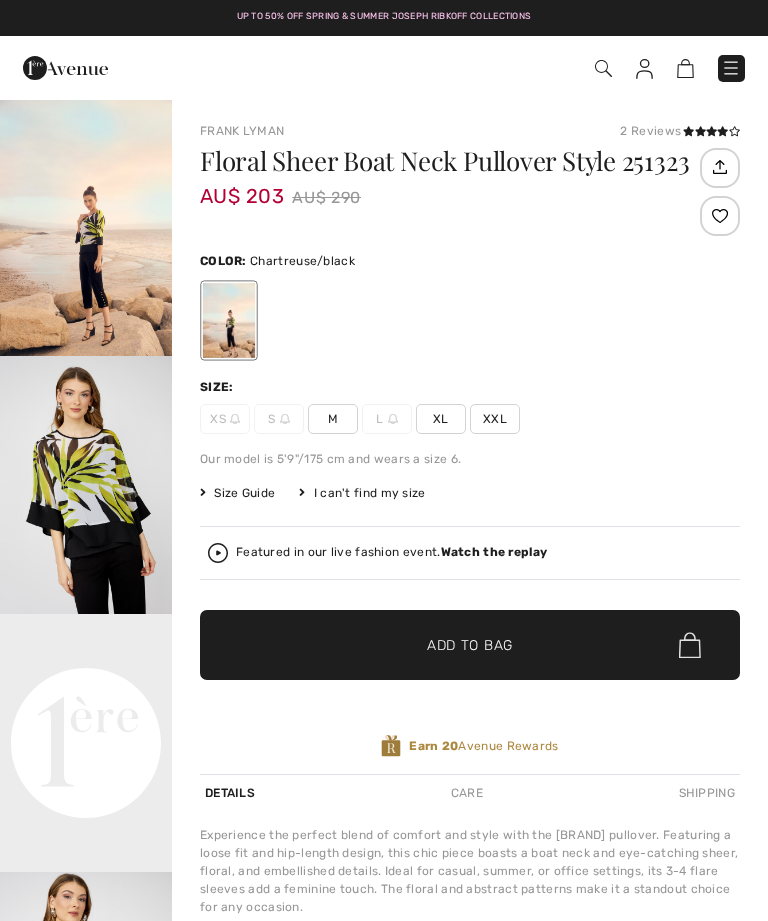 scroll, scrollTop: 0, scrollLeft: 0, axis: both 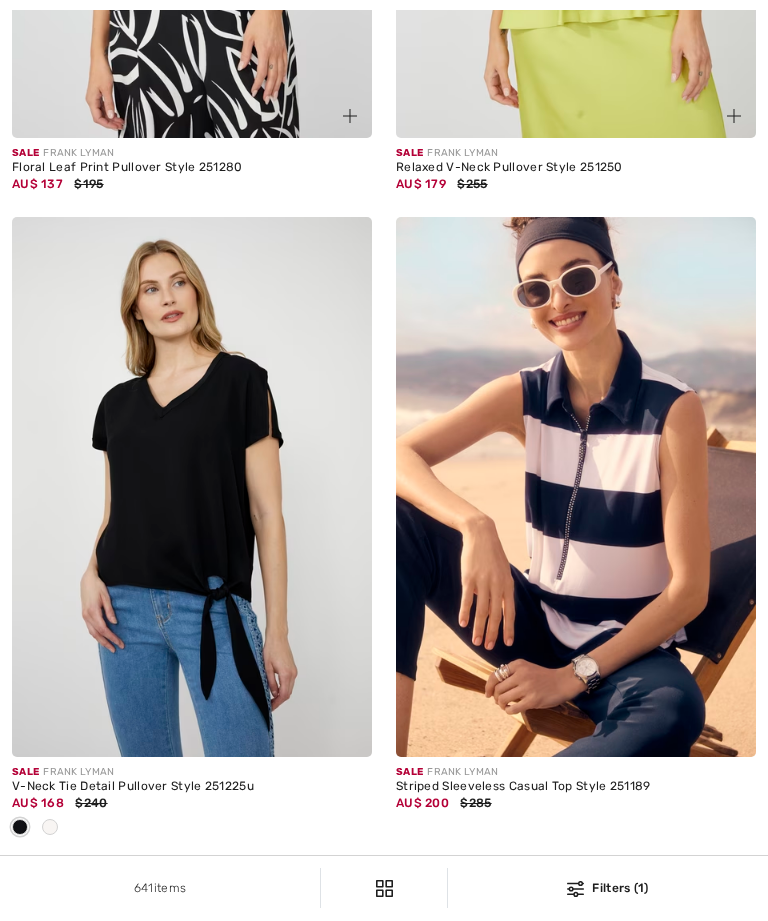 checkbox on "true" 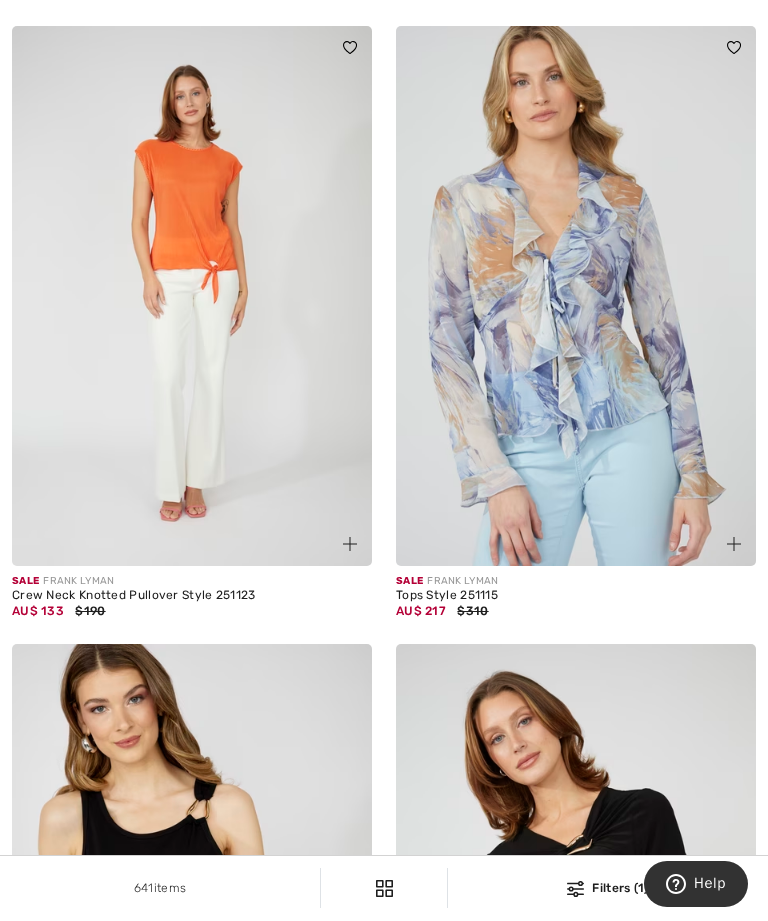 scroll, scrollTop: 2775, scrollLeft: 0, axis: vertical 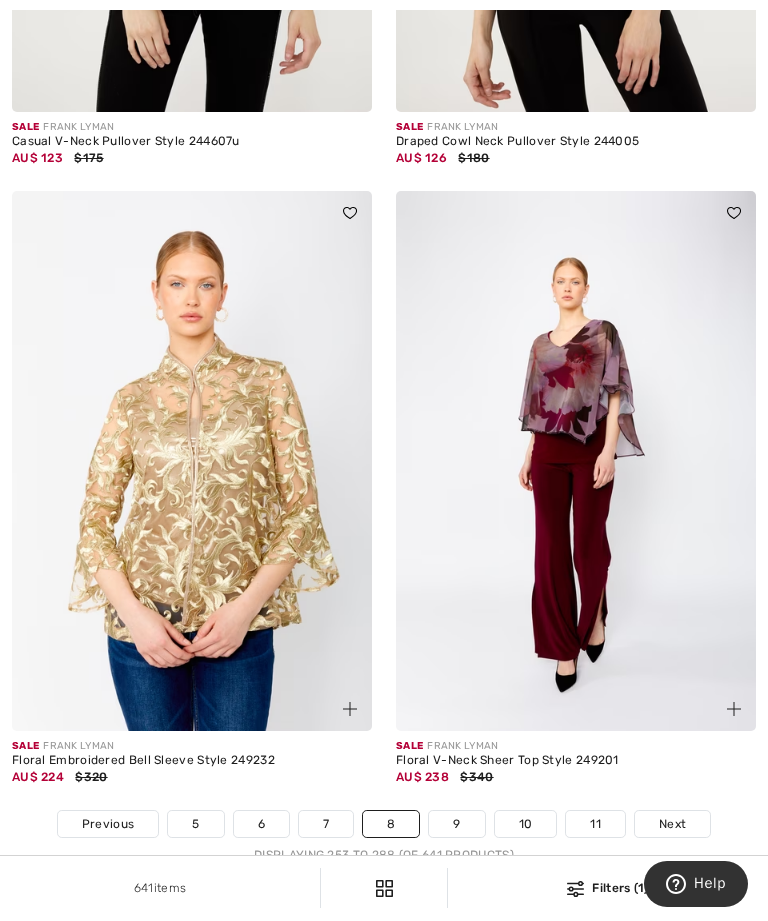click on "641  items
Filters (1)
✖
Clear
View Results 641" at bounding box center [384, 888] 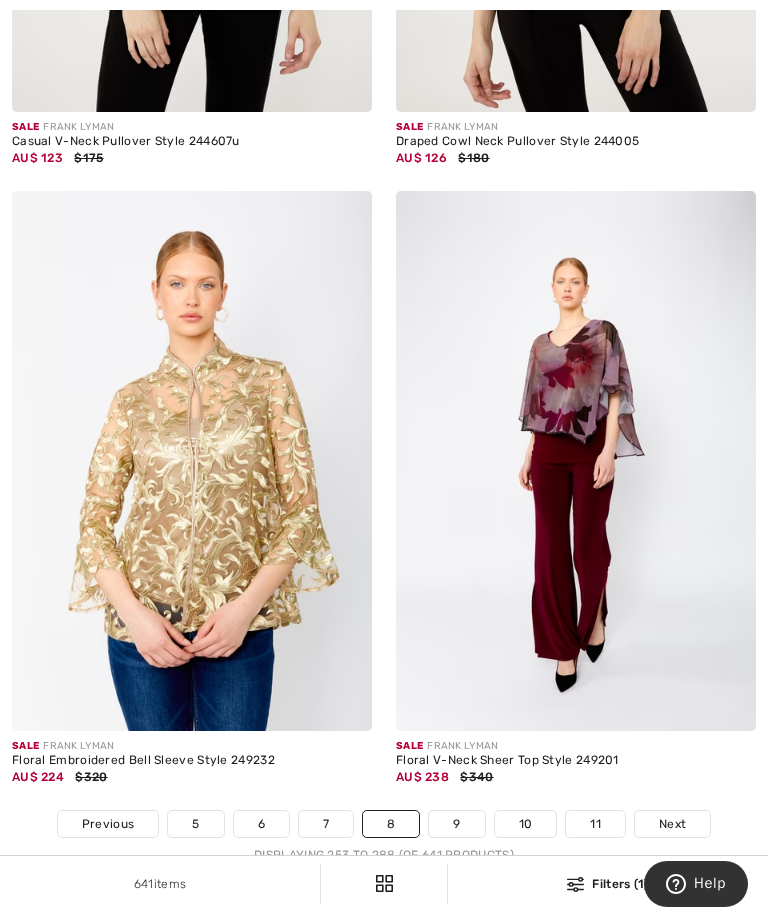 scroll, scrollTop: 12719, scrollLeft: 0, axis: vertical 